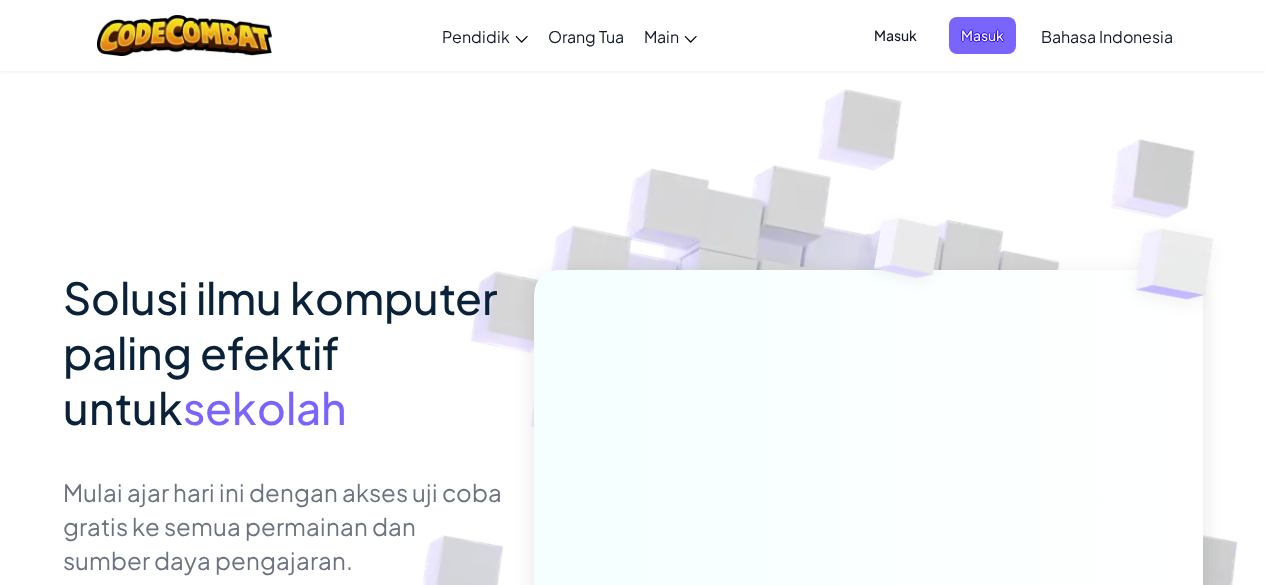 scroll, scrollTop: 0, scrollLeft: 0, axis: both 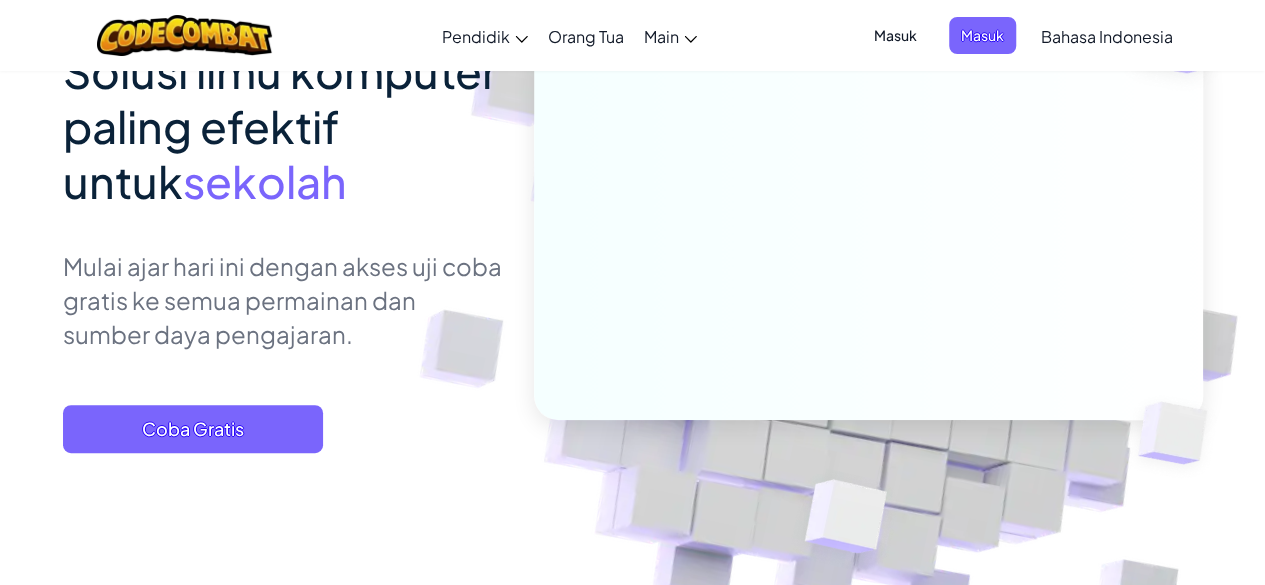 click on "Aktifkan navigasi Pendidik Buat Akun Gratis Solusi Sekolah & Distrik Pratinjau Toolkit Guru Penempatan Standar Studi Efikasi Kisah Sukses Pengembangan Profesional Jam Kode Sumber Daya Hibah & Pendanaan Minta Demo atau Penawaran Harga Orang Tua Main Beranda CodeCombat Dengan akses ke semua 530 level dan fitur eksklusif seperti hewan peliharaan, item khusus premium, dan pahlawan, siapa pun bisa sepenuhnya mendalami dunia coding. Kelas CodeCombat Kurikulum CS lengkap yang membangun dari konsep inti hingga pengembangan web, pengembangan permainan, dan AP CSP. CodeCombat Junior Kurikulum andalan K-5 kami menampilkan perkembangan level pembelajaran yang mengajarkan konsep coding dasar dengan kecepatan lebih lambat, yang dirancang khusus untuk siswa SD. Kelas Ozaria Petualangan coding naratif yang memikat yang menetapkan dasar-dasar ilmu komputer. AP CSP Disetujui oleh College Board, kurikulum AP CSP kami menyediakan alat berbasis game dan turnkey untuk mempersiapkan siswa menghadapi ujian AP. AI League Esports" at bounding box center [632, 9621] 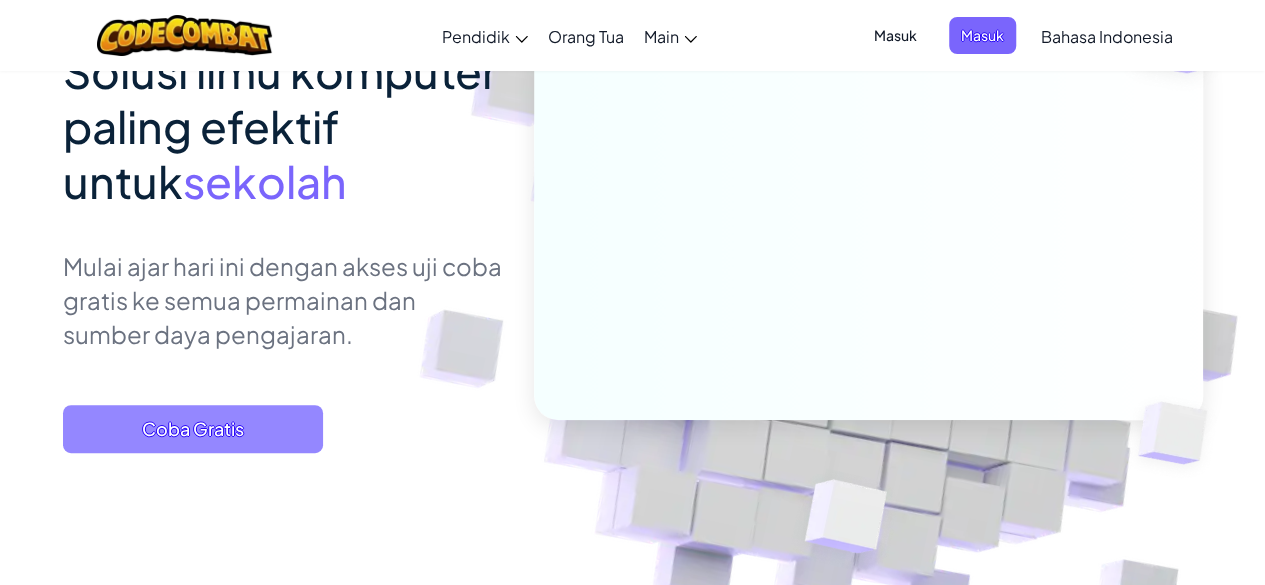 click on "Coba Gratis" at bounding box center [193, 429] 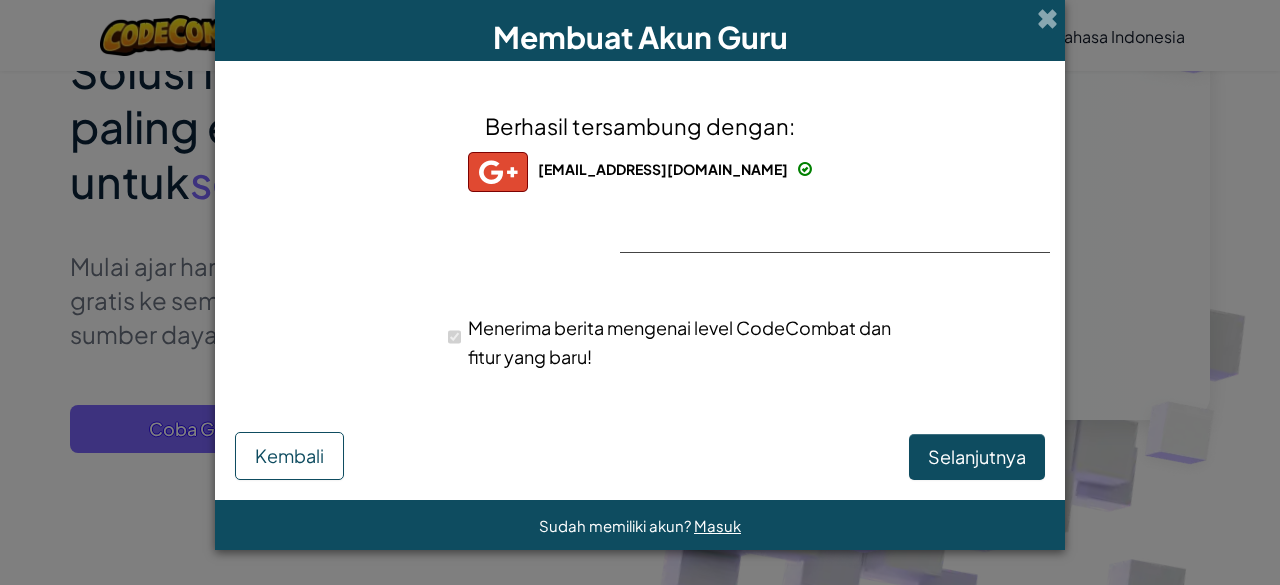 select on "[GEOGRAPHIC_DATA]" 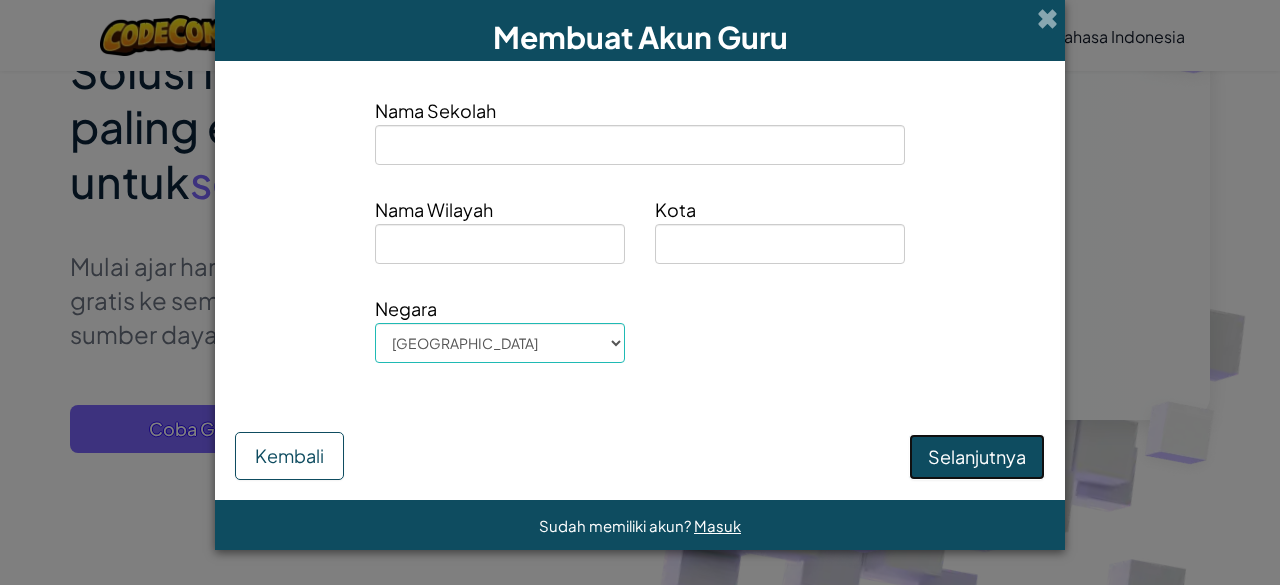 click on "Selanjutnya" at bounding box center (977, 457) 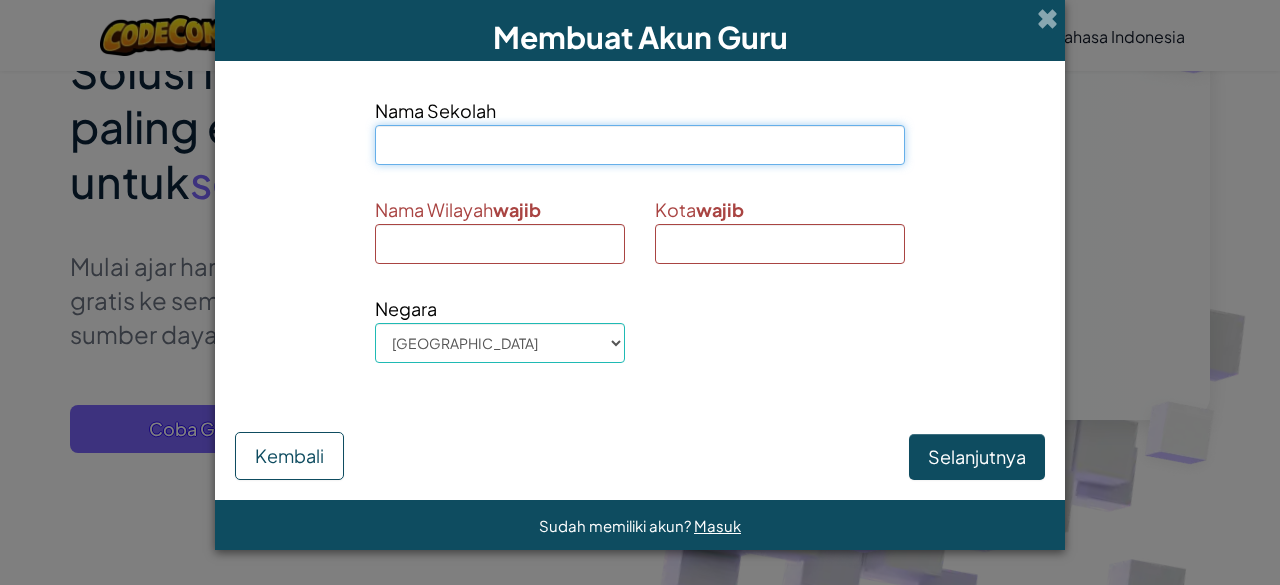 click at bounding box center (640, 145) 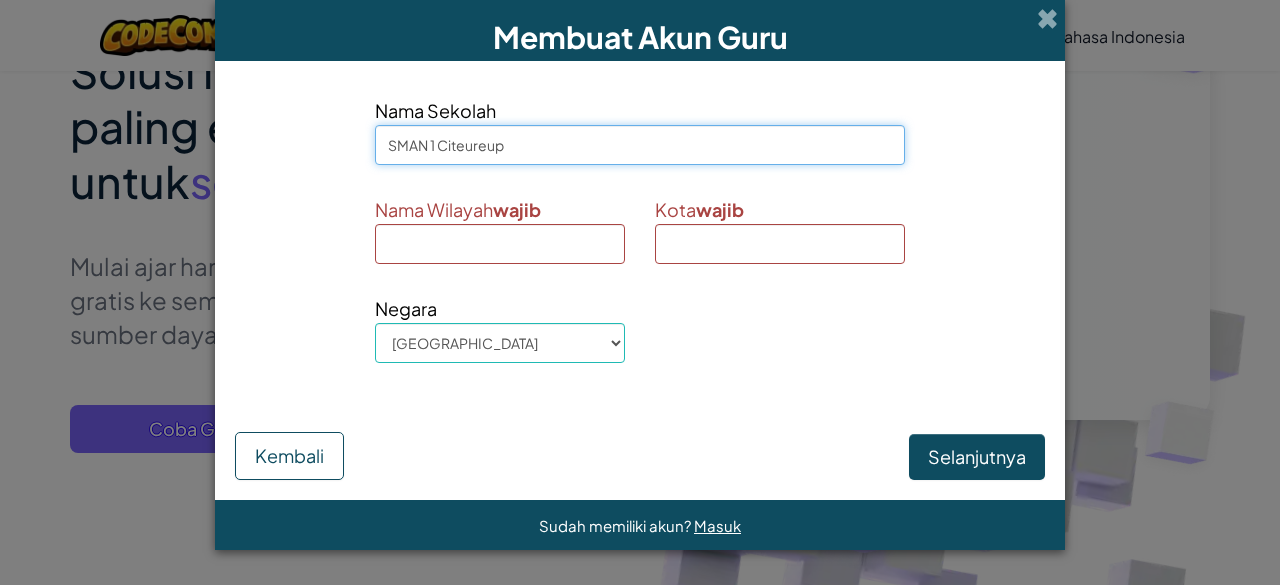 type on "SMAN 1 Citeureup" 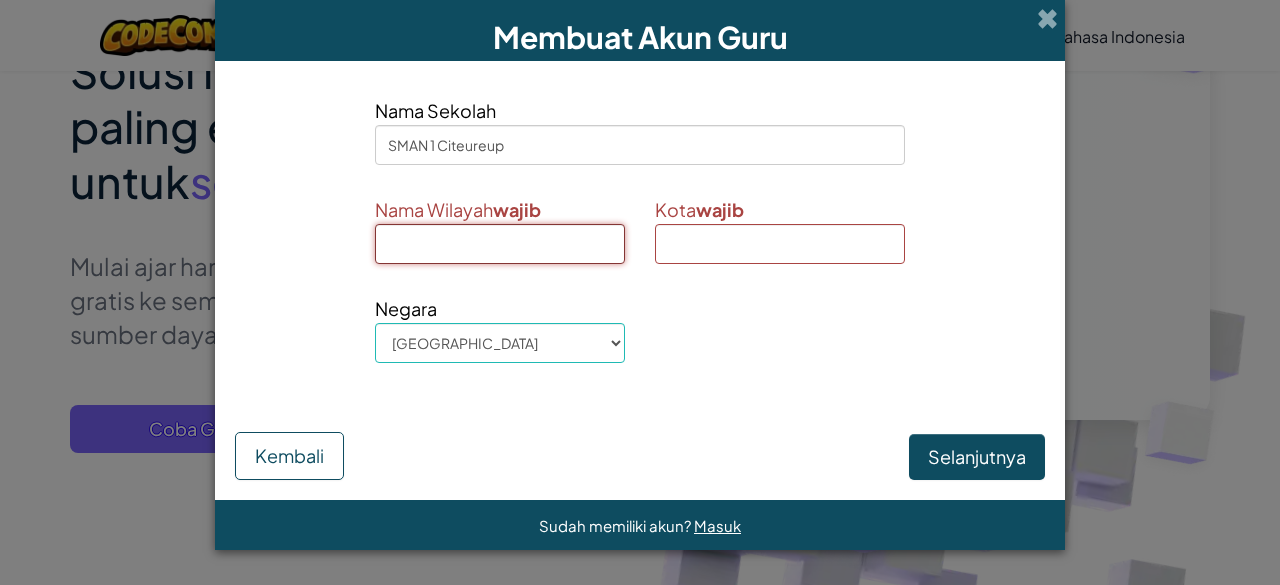 click at bounding box center [500, 244] 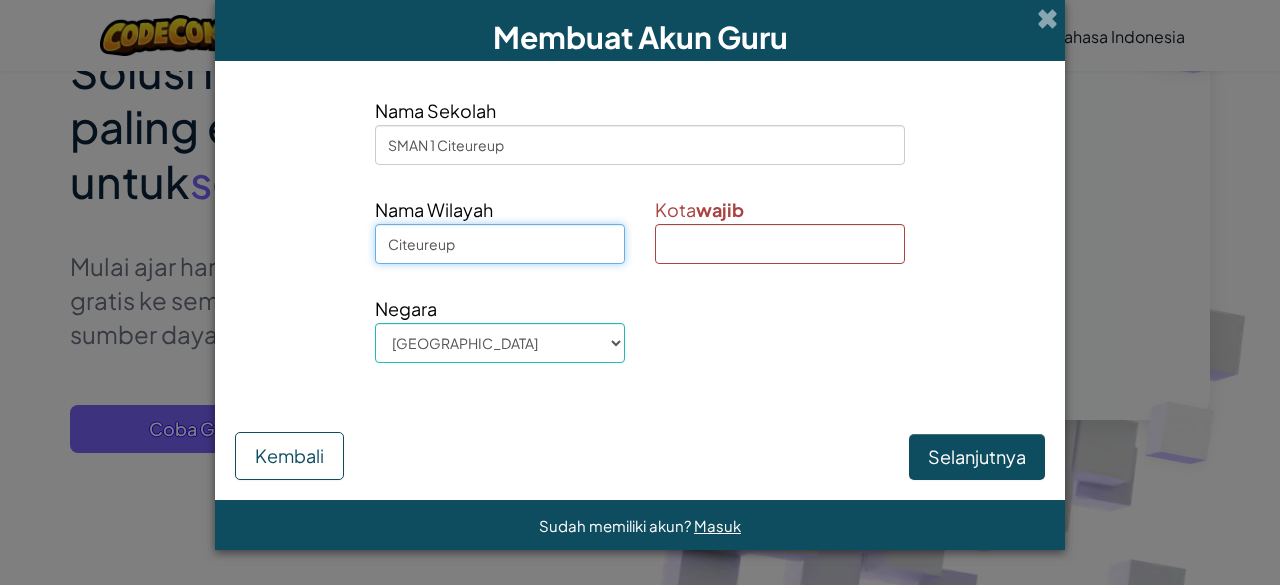 type on "Citeureup" 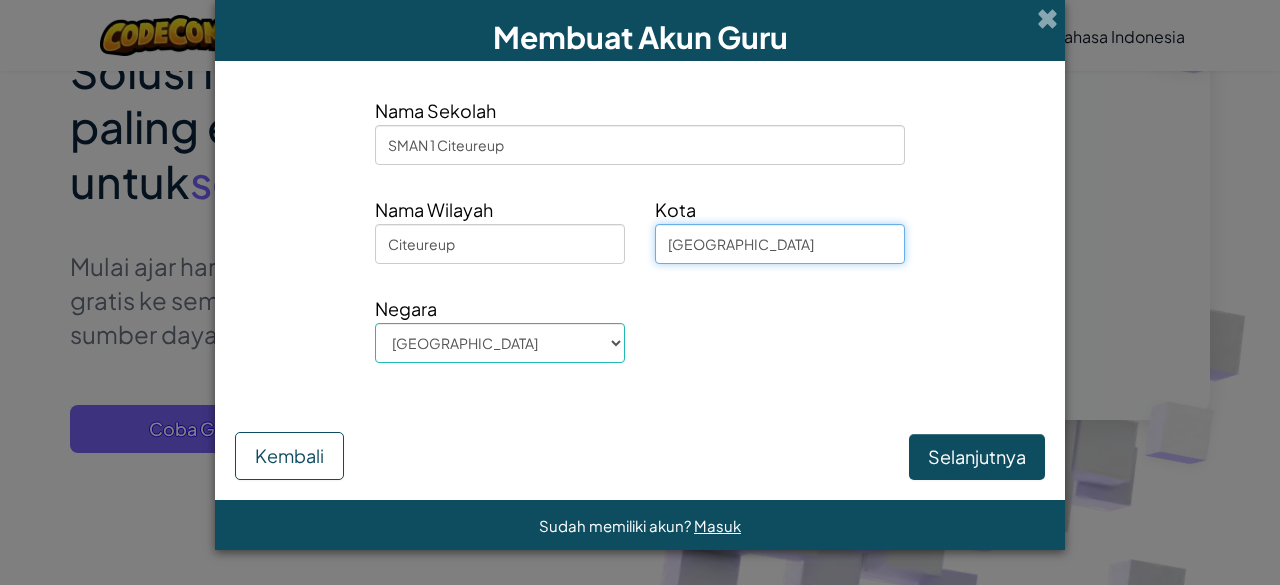 type on "[GEOGRAPHIC_DATA]" 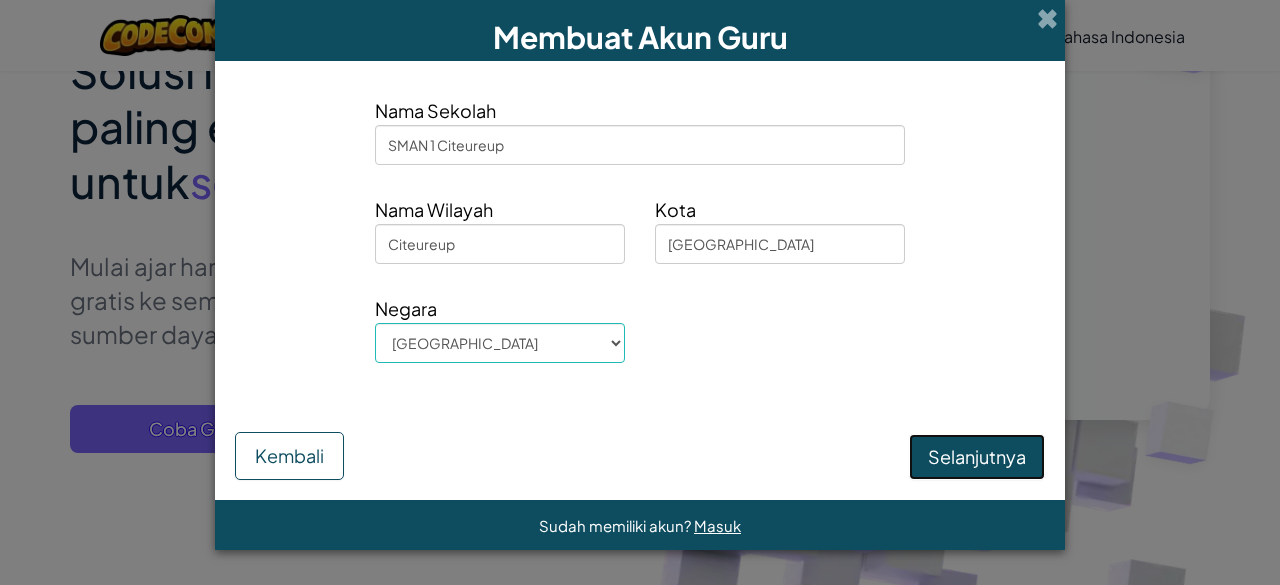 click on "Selanjutnya" at bounding box center (977, 457) 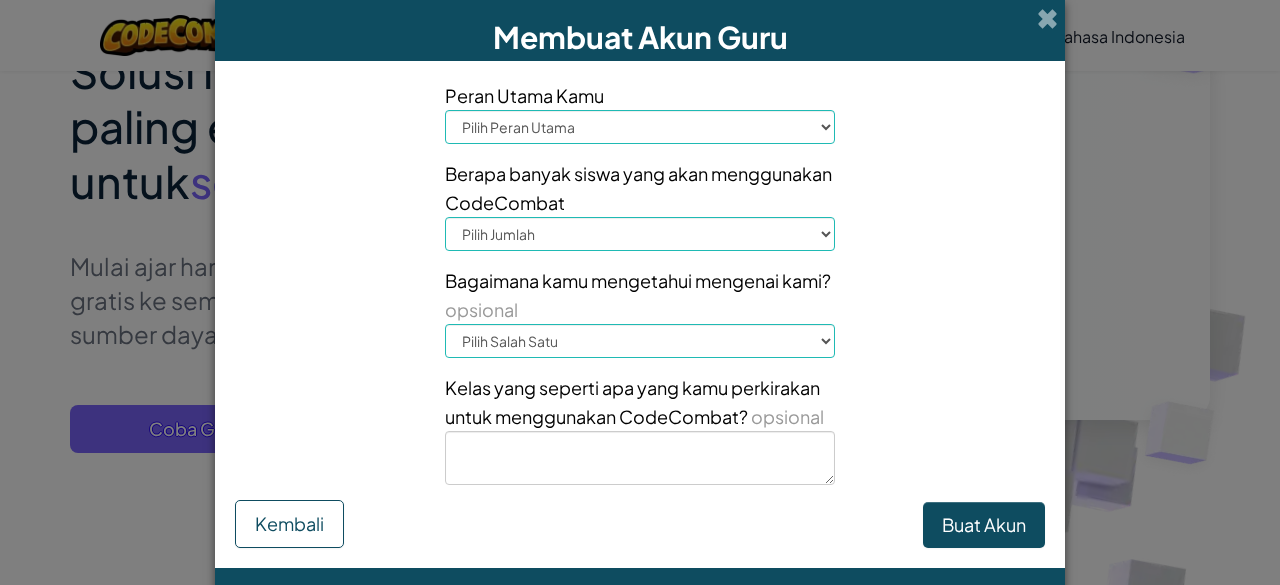click on "Pilih Peran Utama Kepala Sekolah Orang Tua Koordinator Teknologi Guru Spesialis Kurikulum/Penasihat Pengawas" at bounding box center [640, 127] 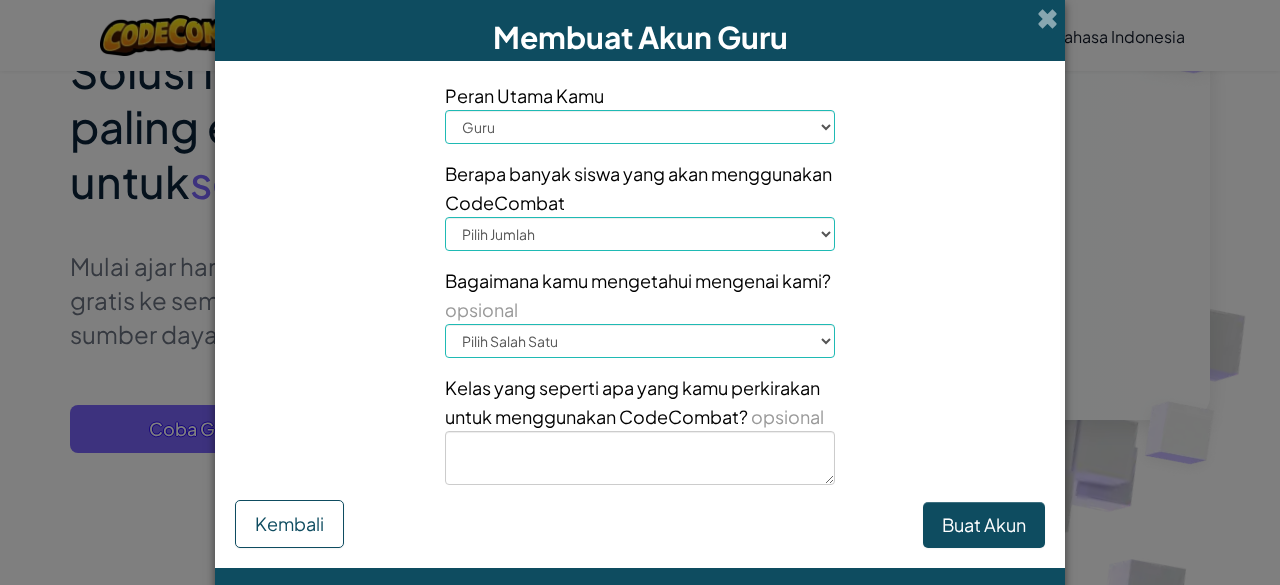 click on "Pilih Peran Utama Kepala Sekolah Orang Tua Koordinator Teknologi Guru Spesialis Kurikulum/Penasihat Pengawas" at bounding box center [640, 127] 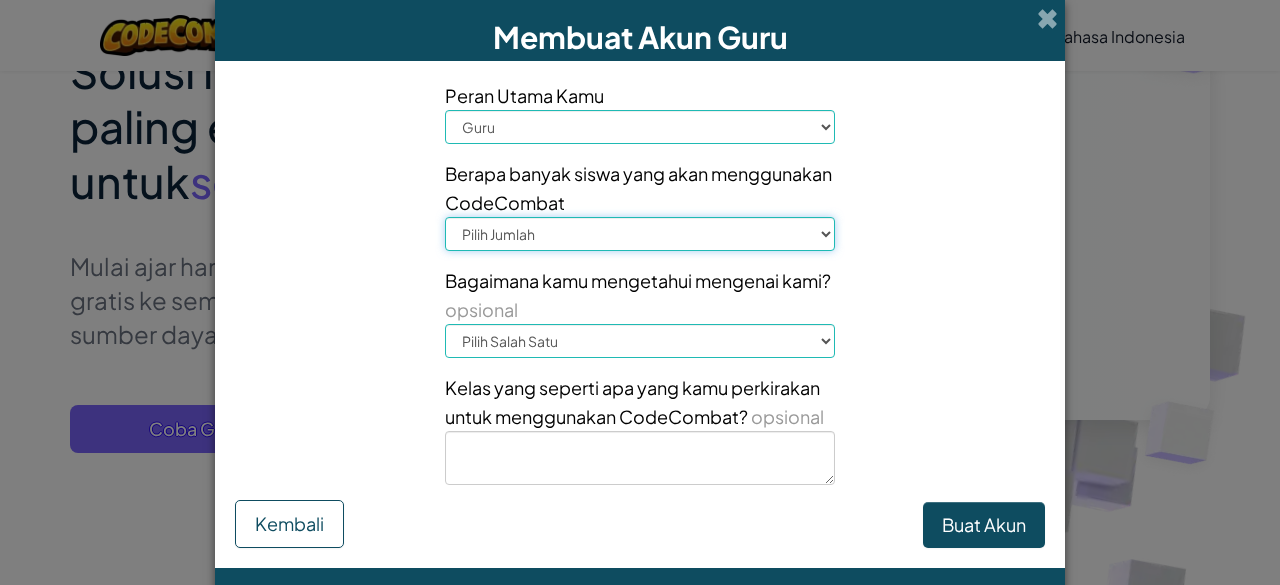 click on "Pilih Jumlah 1-10 11-50 [PHONE_NUMBER] [PHONE_NUMBER] 1000+" at bounding box center (640, 234) 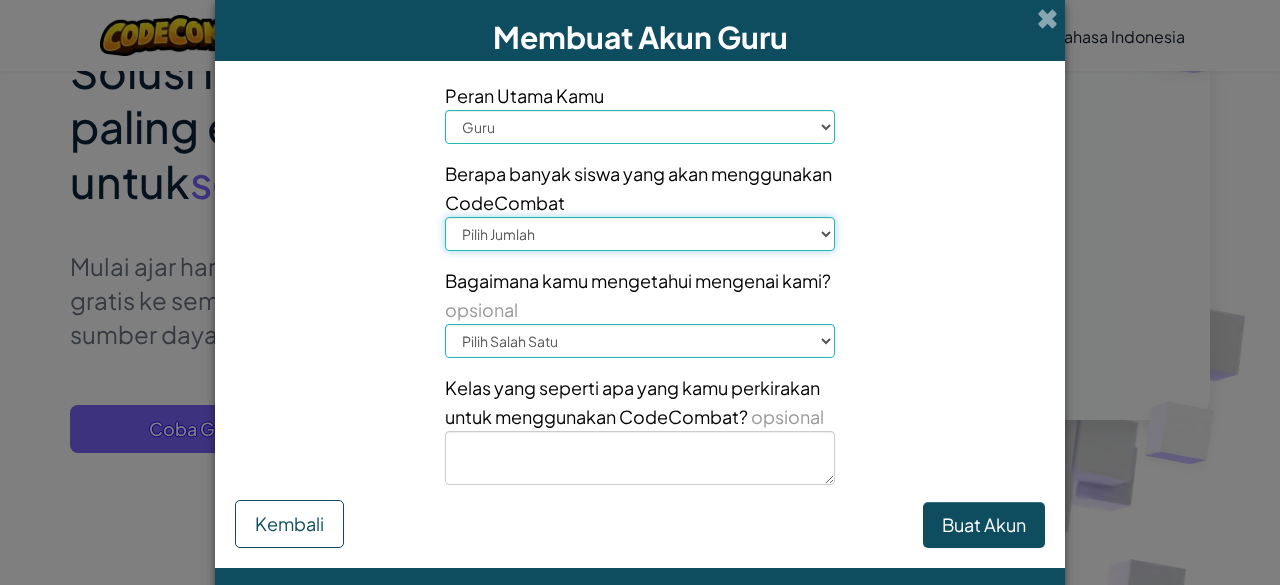 select on "11-50" 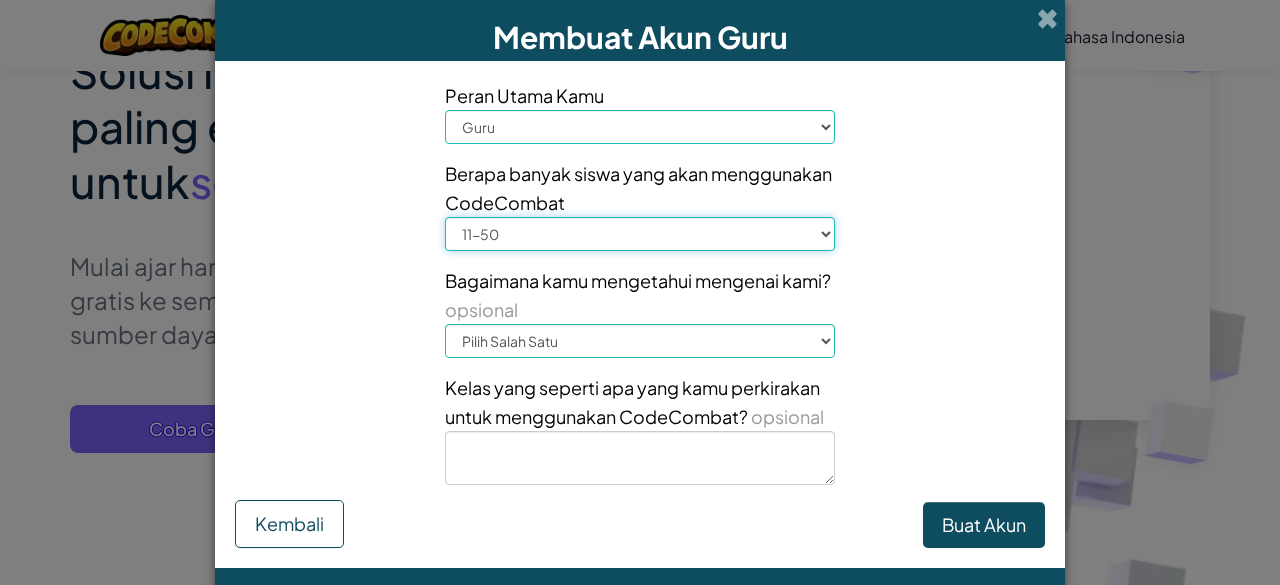 click on "Pilih Jumlah 1-10 11-50 [PHONE_NUMBER] [PHONE_NUMBER] 1000+" at bounding box center (640, 234) 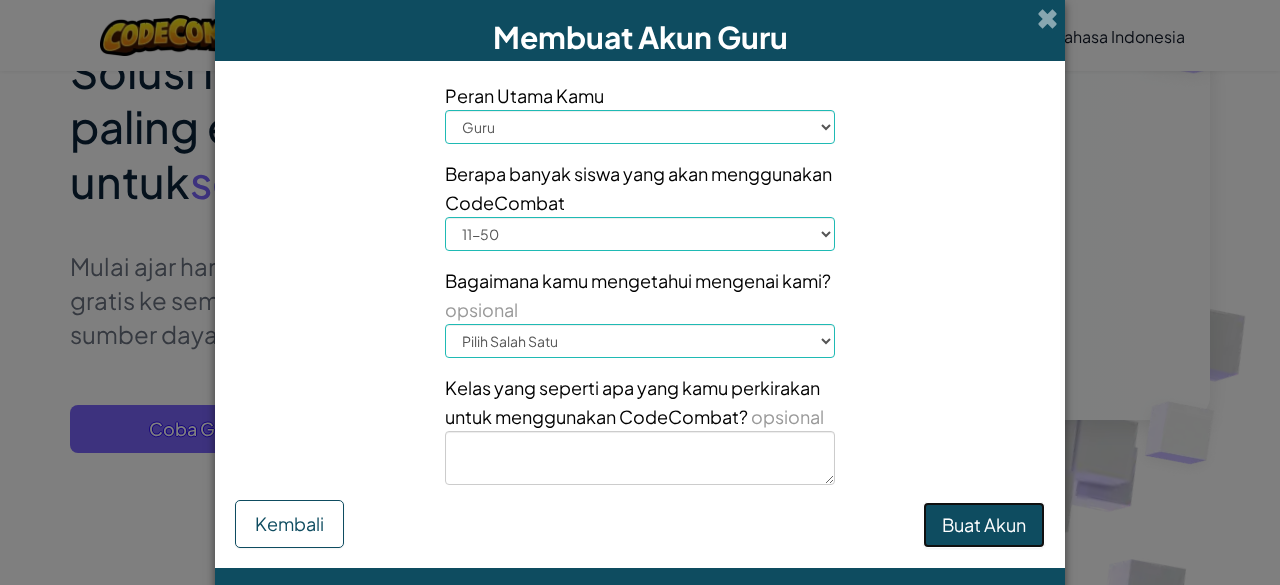click on "Buat Akun" at bounding box center [984, 525] 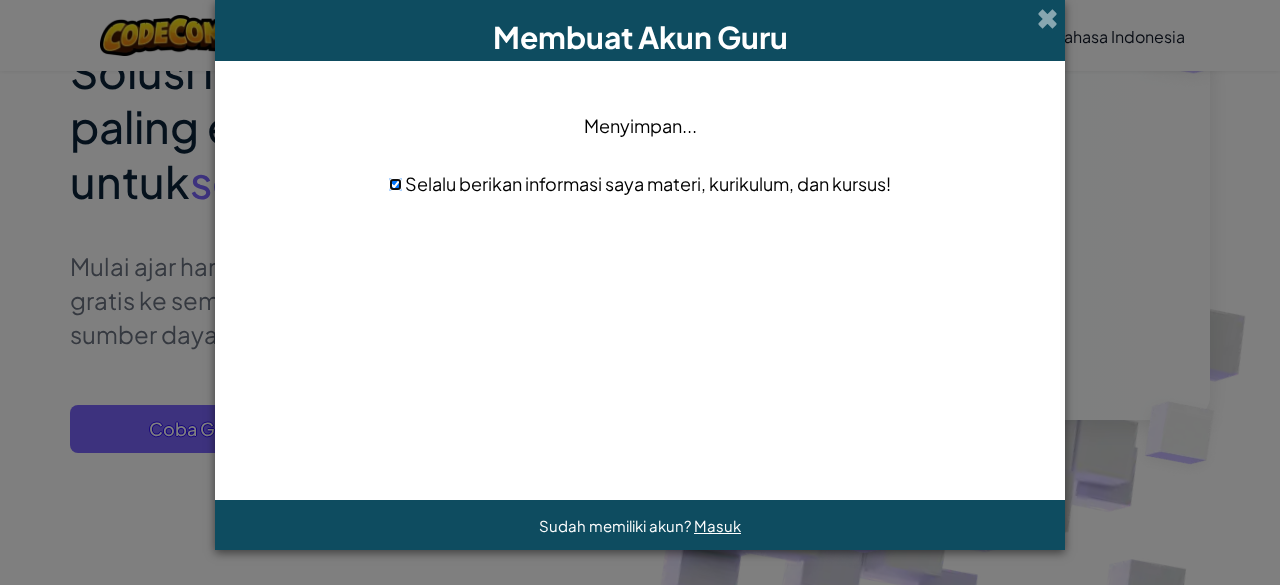click at bounding box center [395, 184] 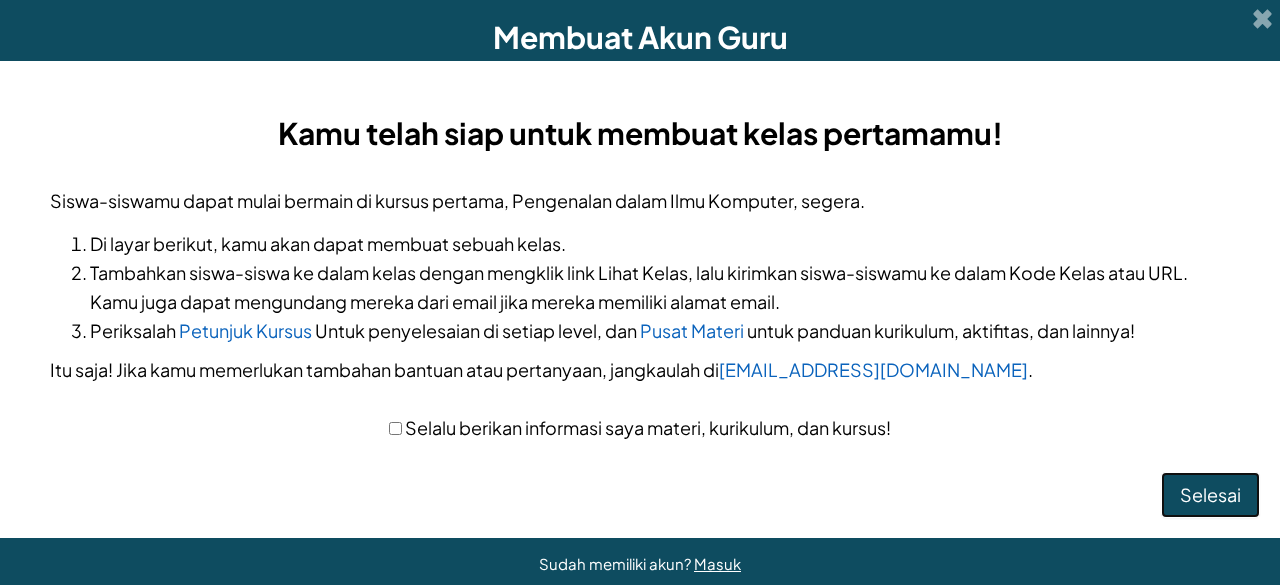 click on "Selesai" at bounding box center [1210, 495] 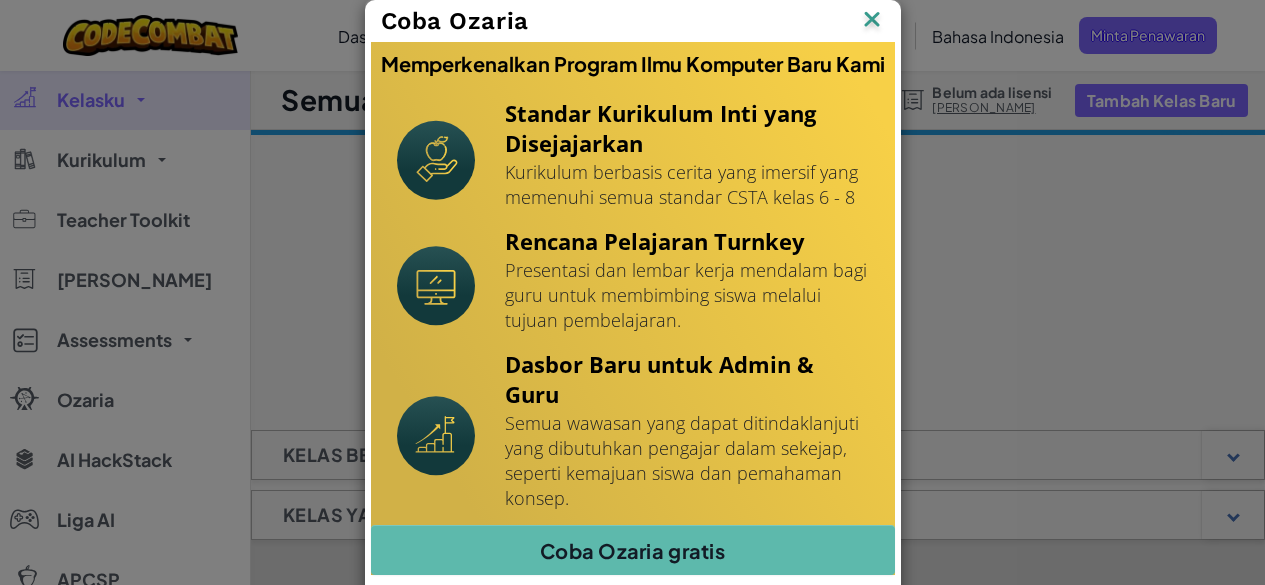 scroll, scrollTop: 0, scrollLeft: 0, axis: both 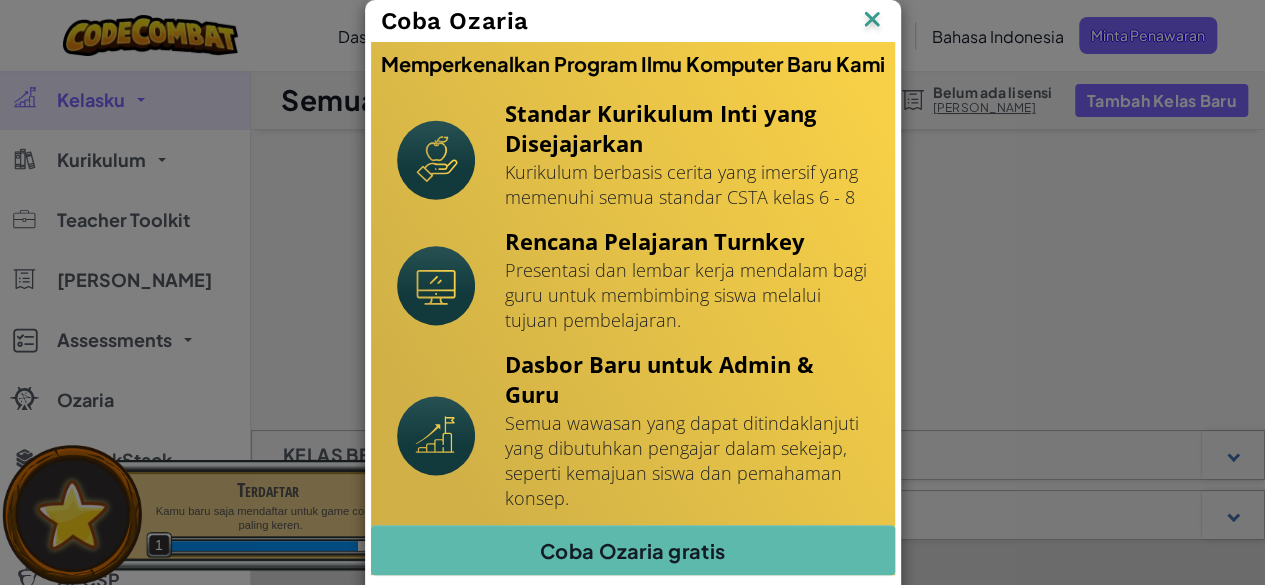 click at bounding box center (0, 0) 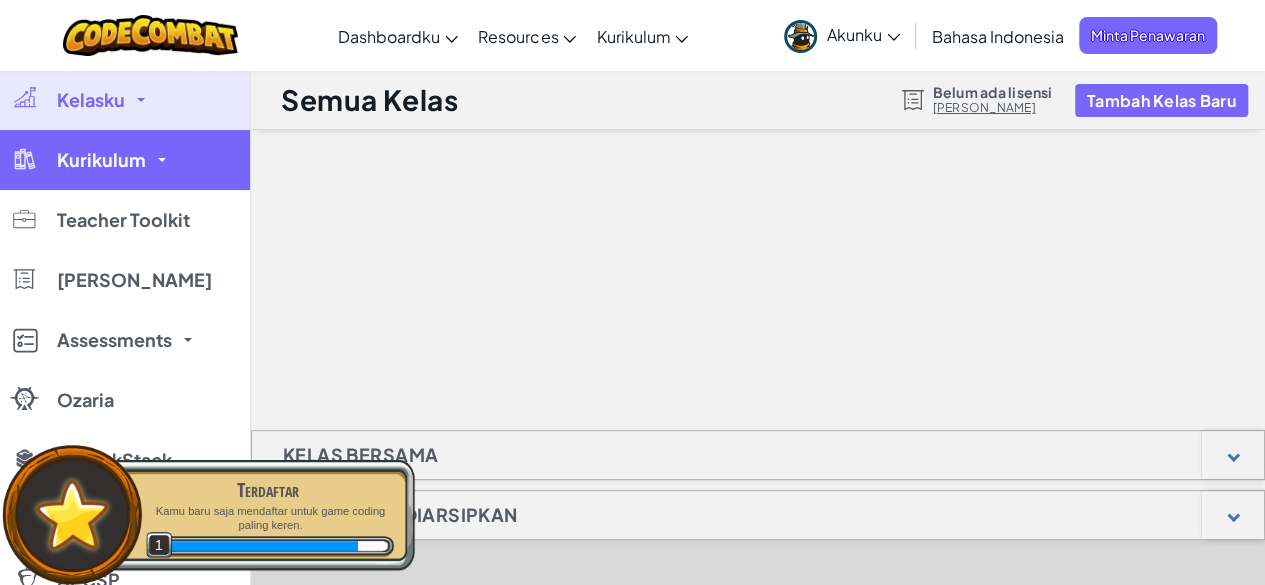 click on "Kurikulum" at bounding box center [101, 160] 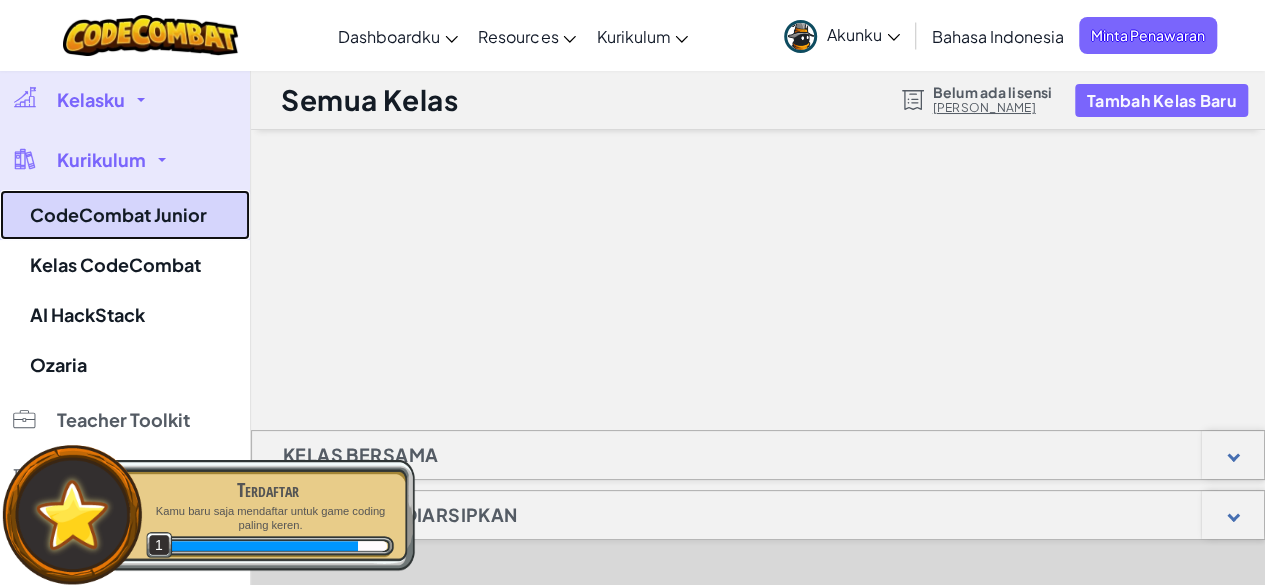 click on "CodeCombat Junior" at bounding box center [125, 215] 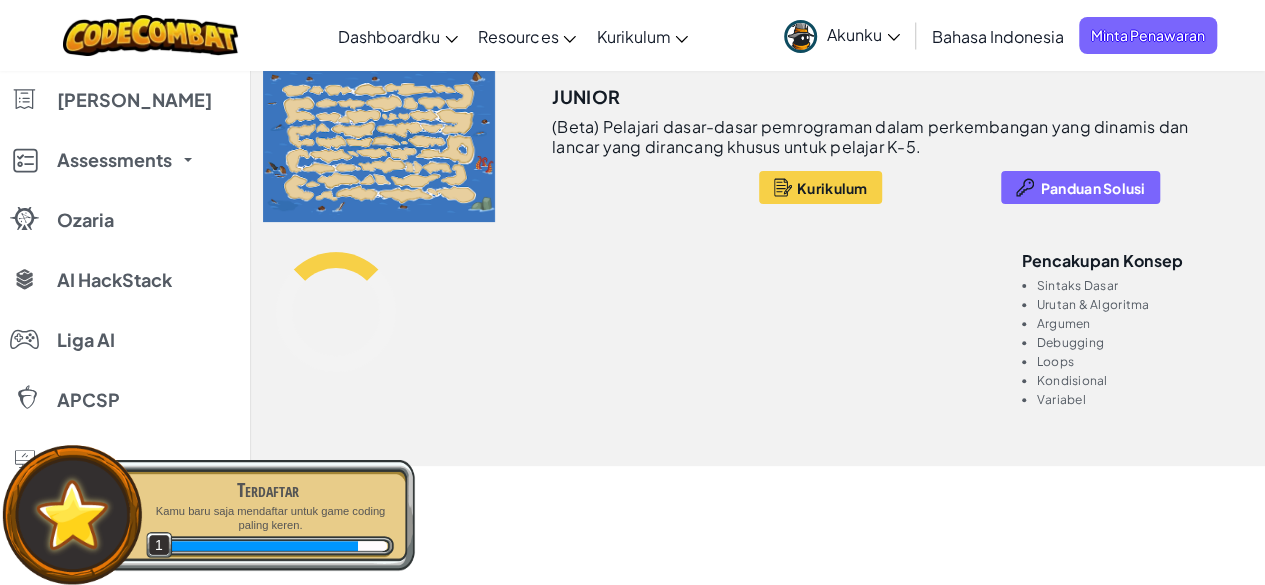 scroll, scrollTop: 188, scrollLeft: 0, axis: vertical 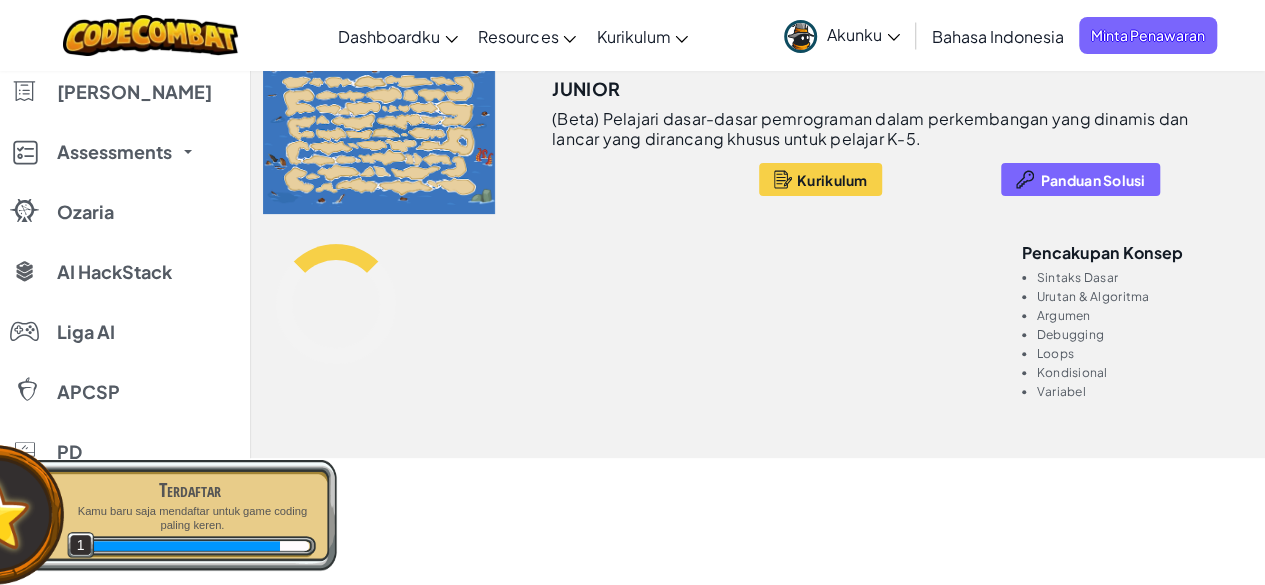 click on "Kurikulum" at bounding box center (820, 179) 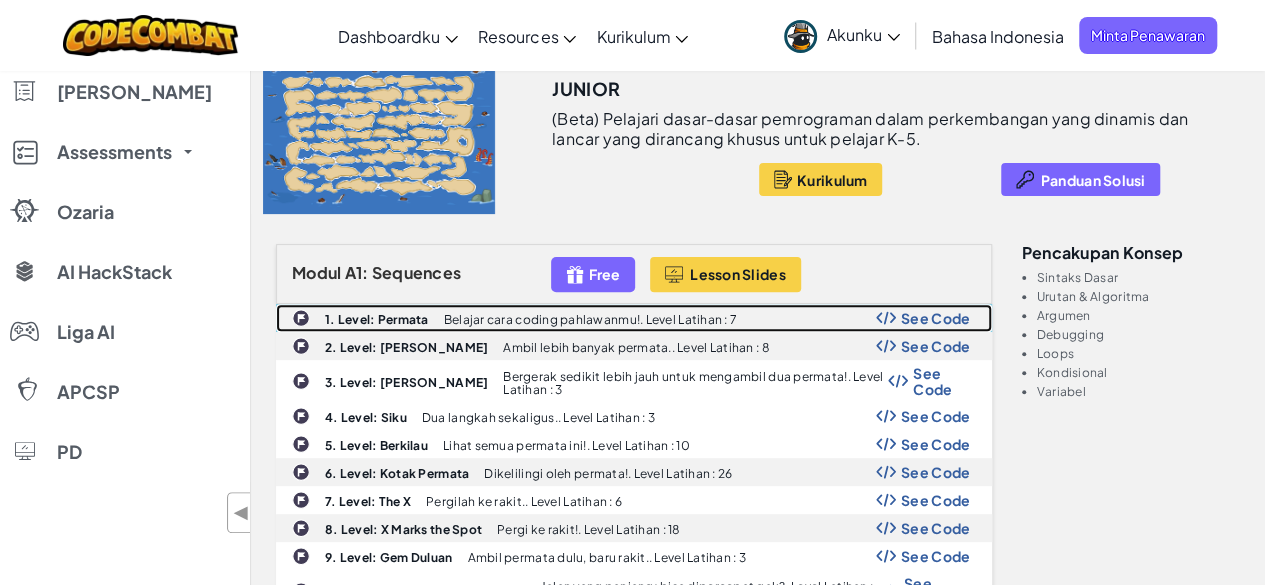 click on "Belajar cara coding pahlawanmu!. Level Latihan  : 7" at bounding box center (591, 319) 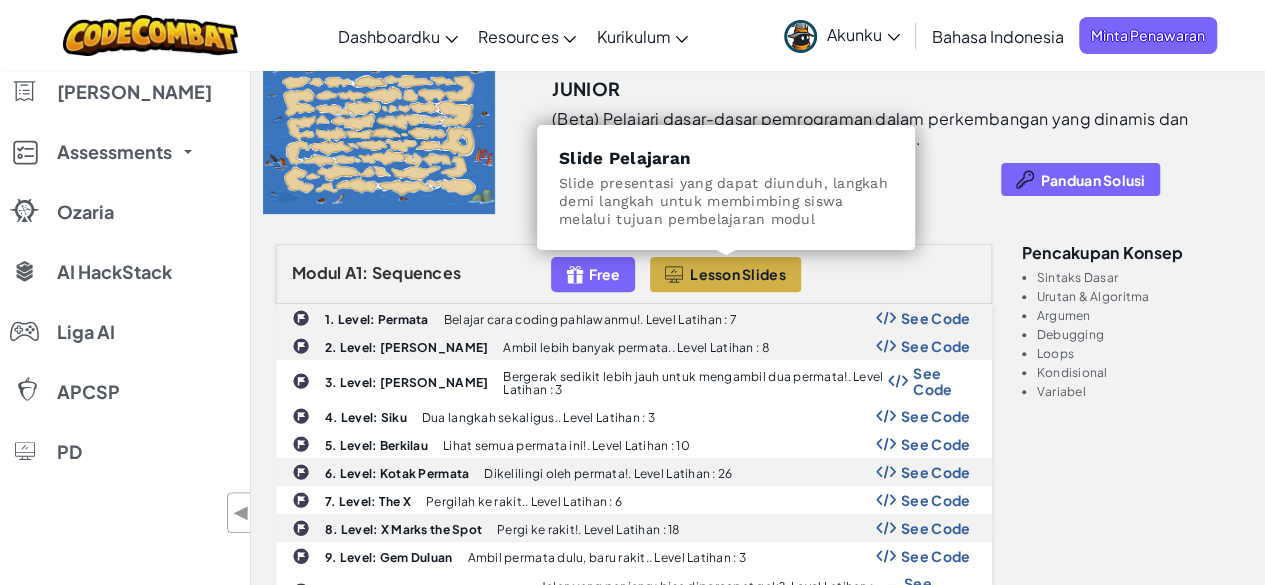 click on "Lesson Slides" at bounding box center [738, 274] 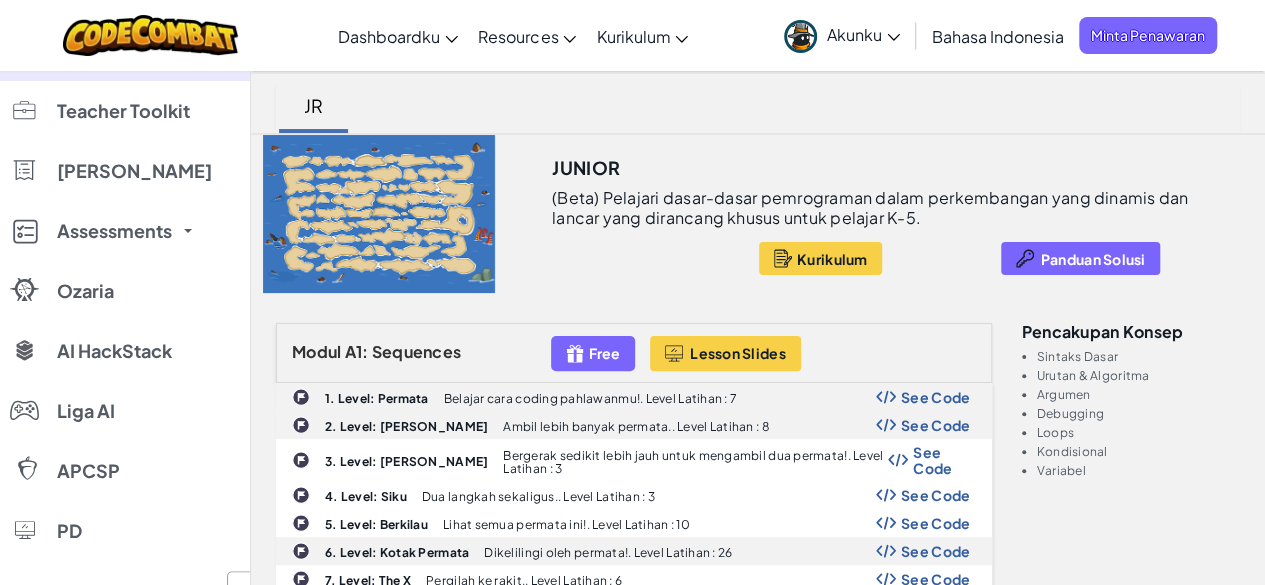 scroll, scrollTop: 0, scrollLeft: 0, axis: both 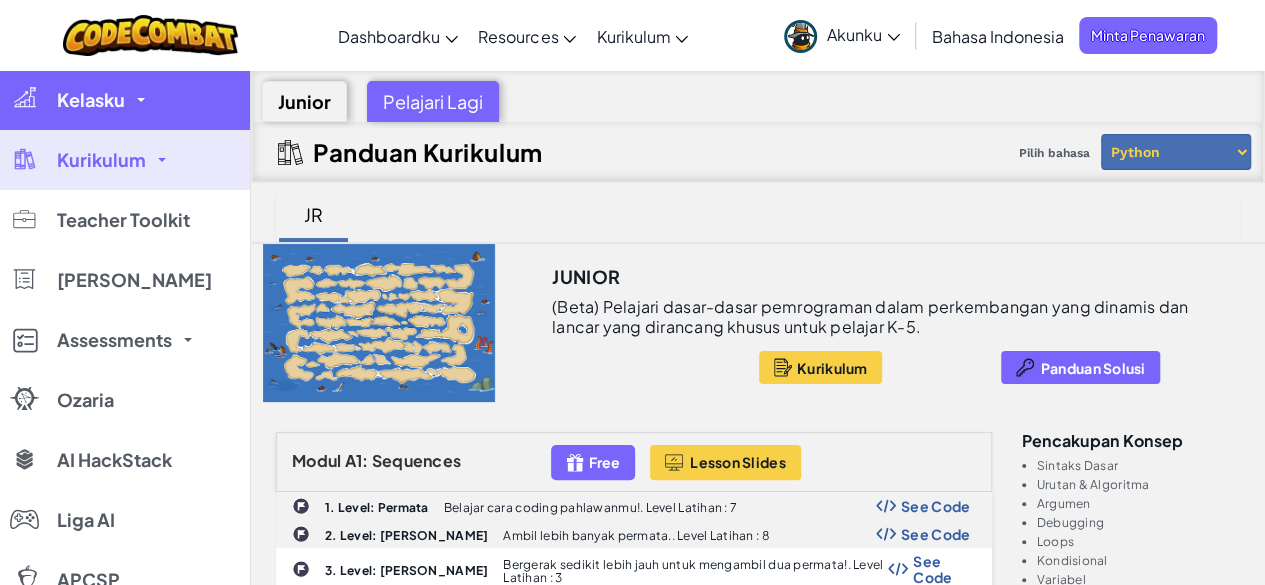 click on "Kelasku" at bounding box center (91, 100) 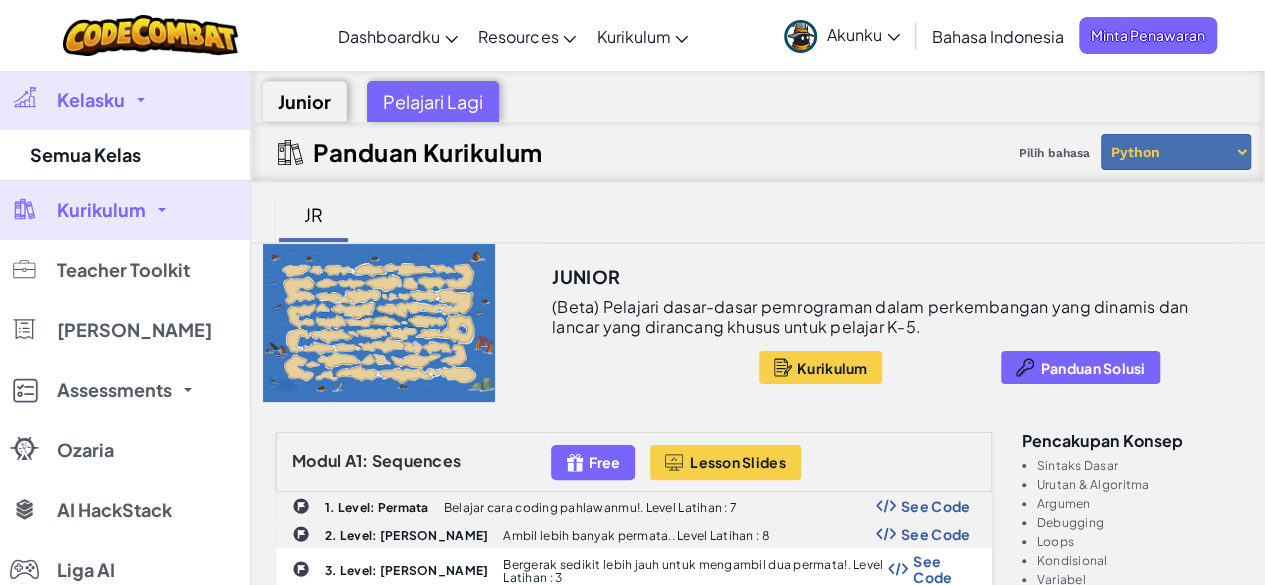 click at bounding box center (162, 210) 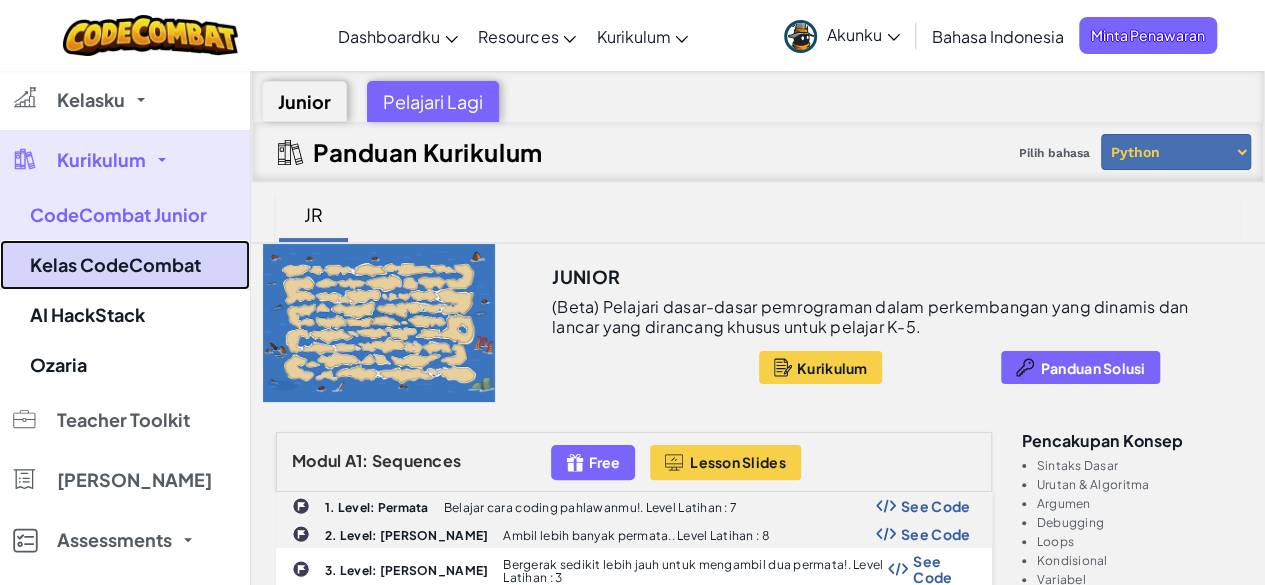 click on "Kelas CodeCombat" at bounding box center (125, 265) 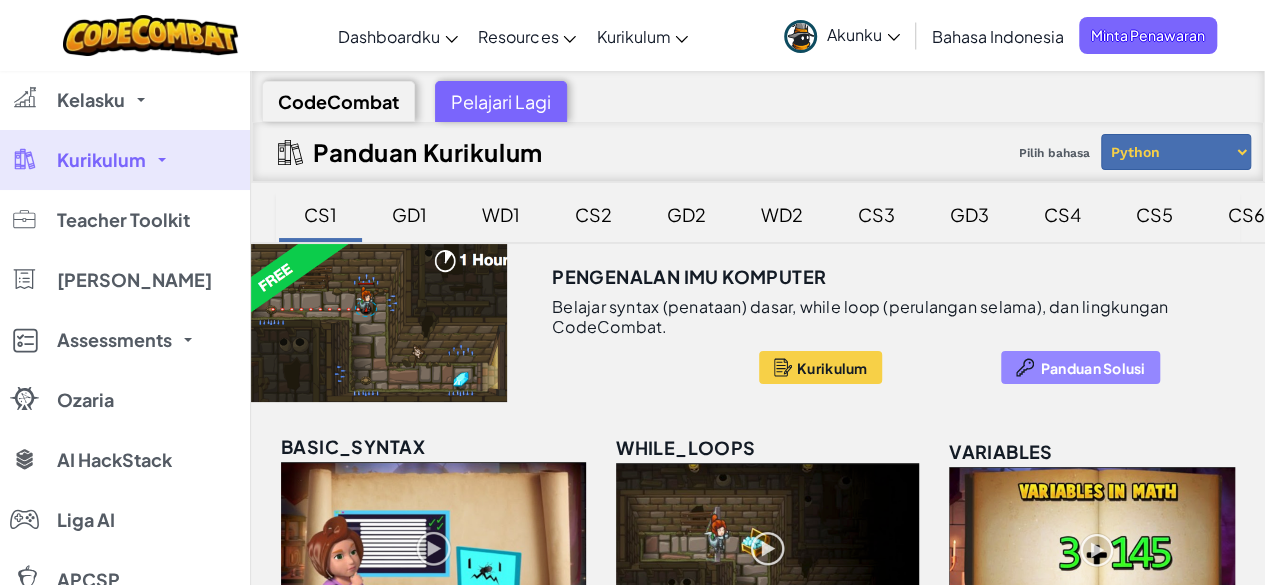 click on "Panduan Solusi" at bounding box center [1093, 368] 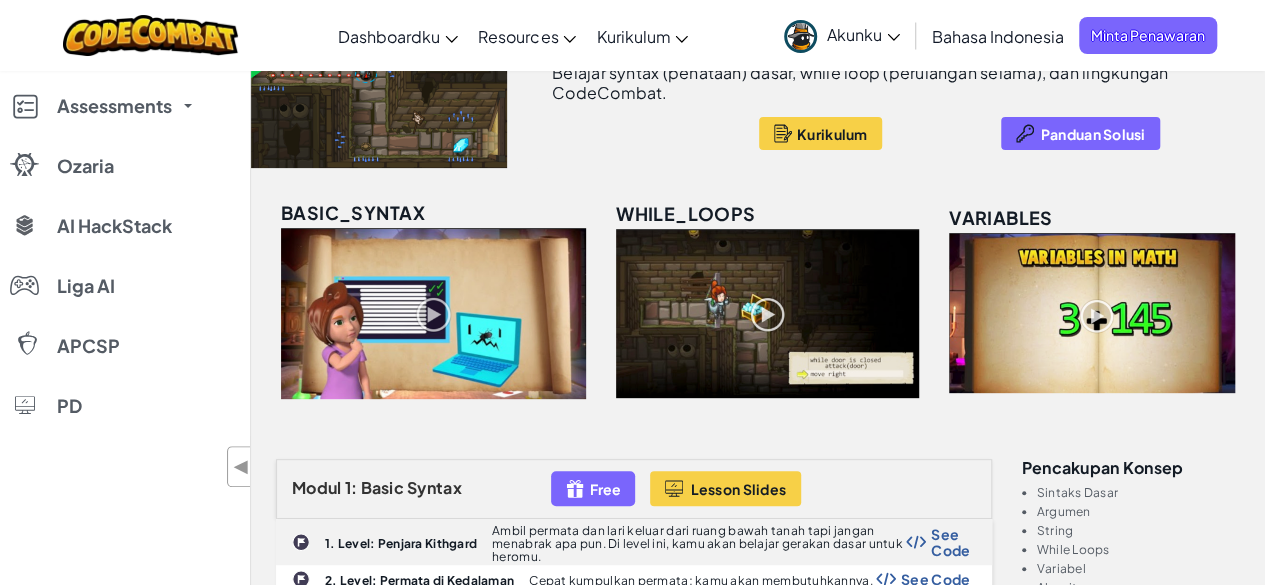 scroll, scrollTop: 251, scrollLeft: 0, axis: vertical 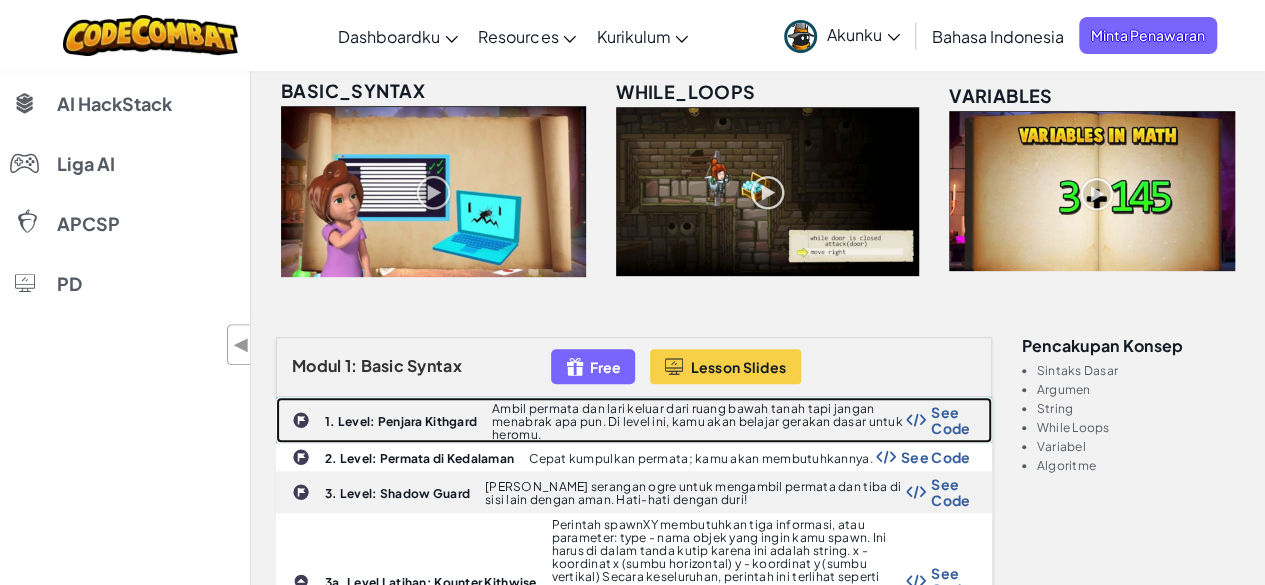 click on "See Code" at bounding box center [950, 420] 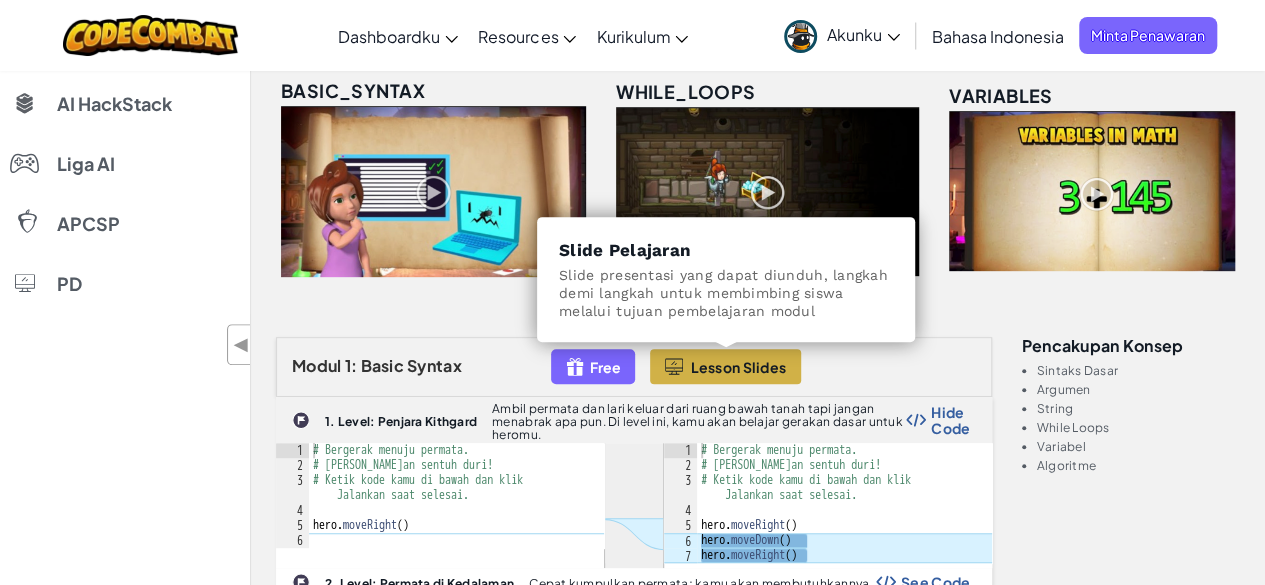click on "Lesson Slides" at bounding box center [738, 367] 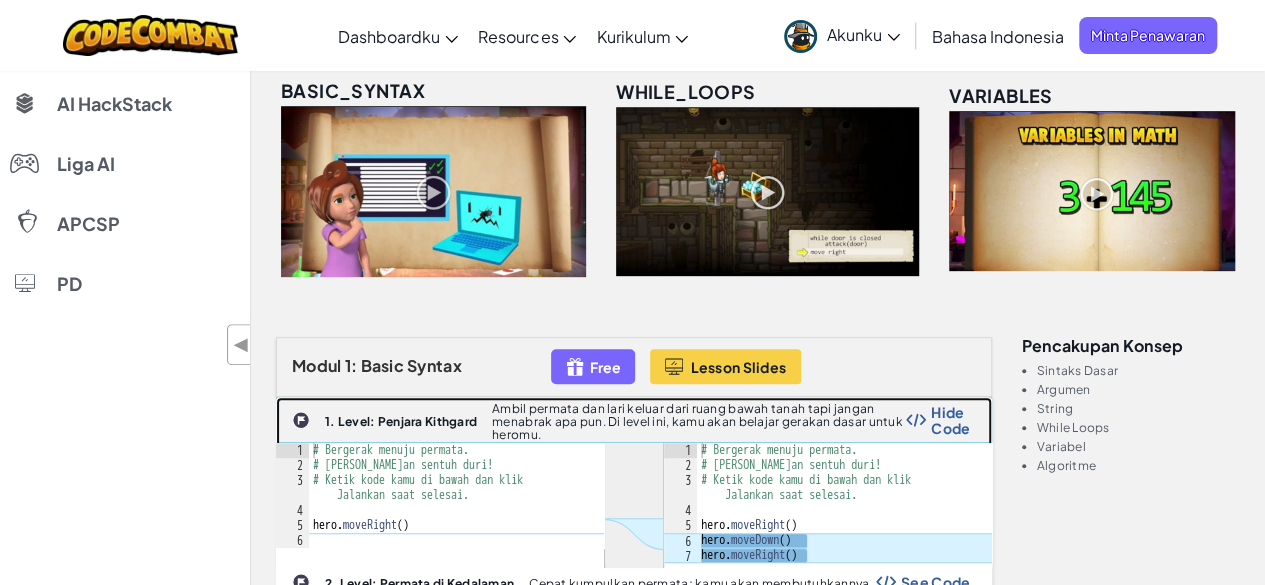 click on "1. Level: Penjara Kithgard" at bounding box center (401, 421) 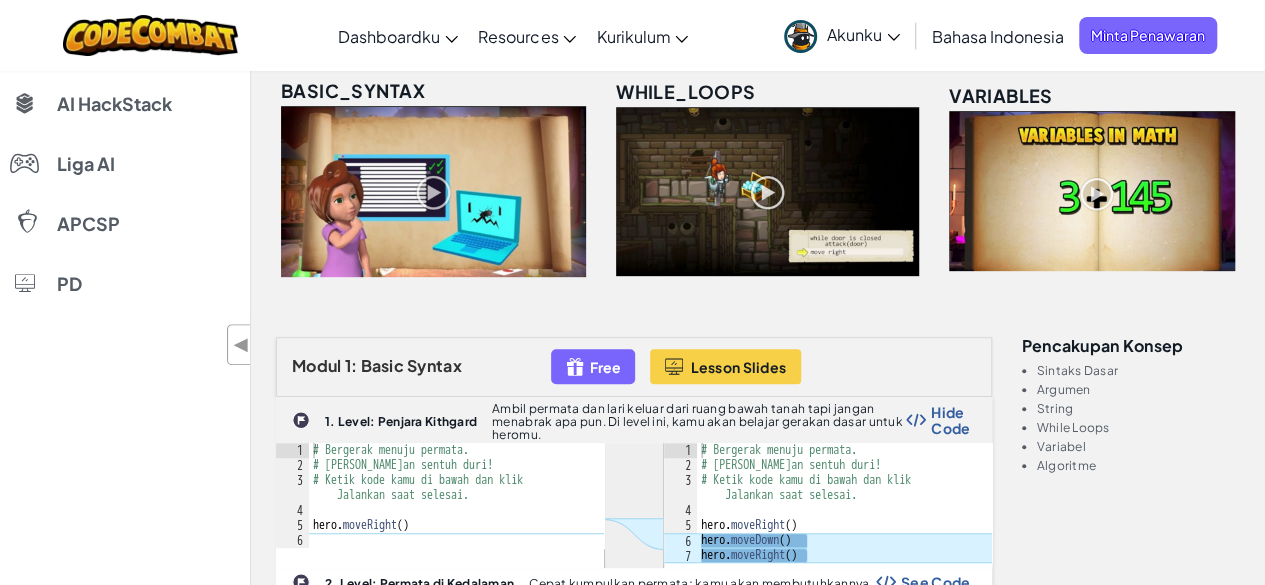 click at bounding box center (767, 192) 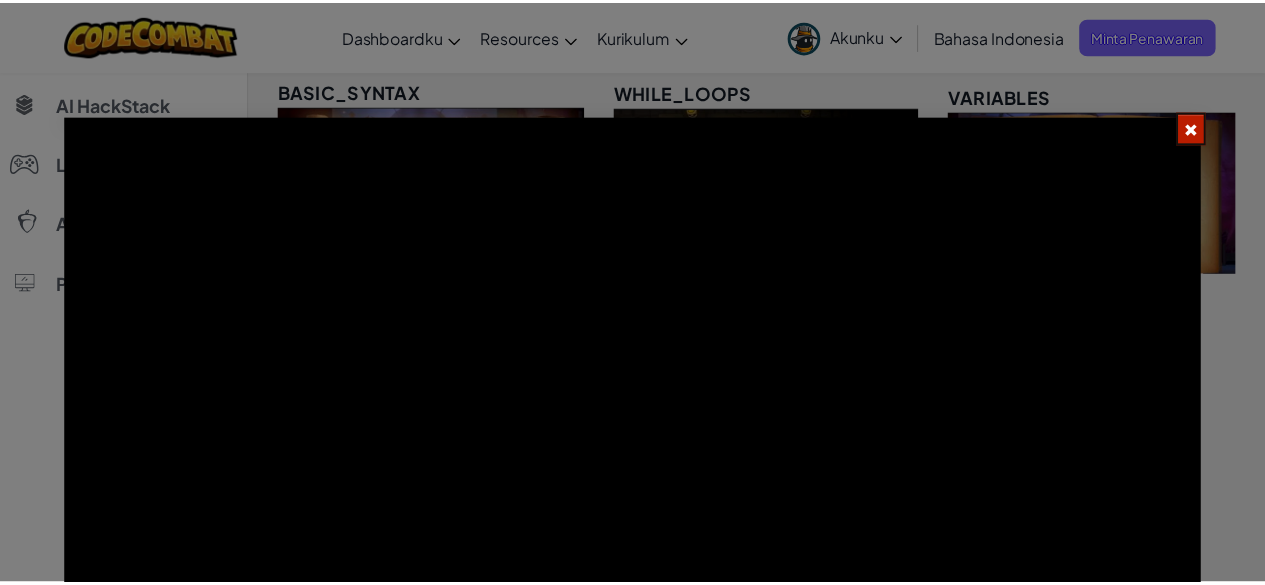 scroll, scrollTop: 116, scrollLeft: 0, axis: vertical 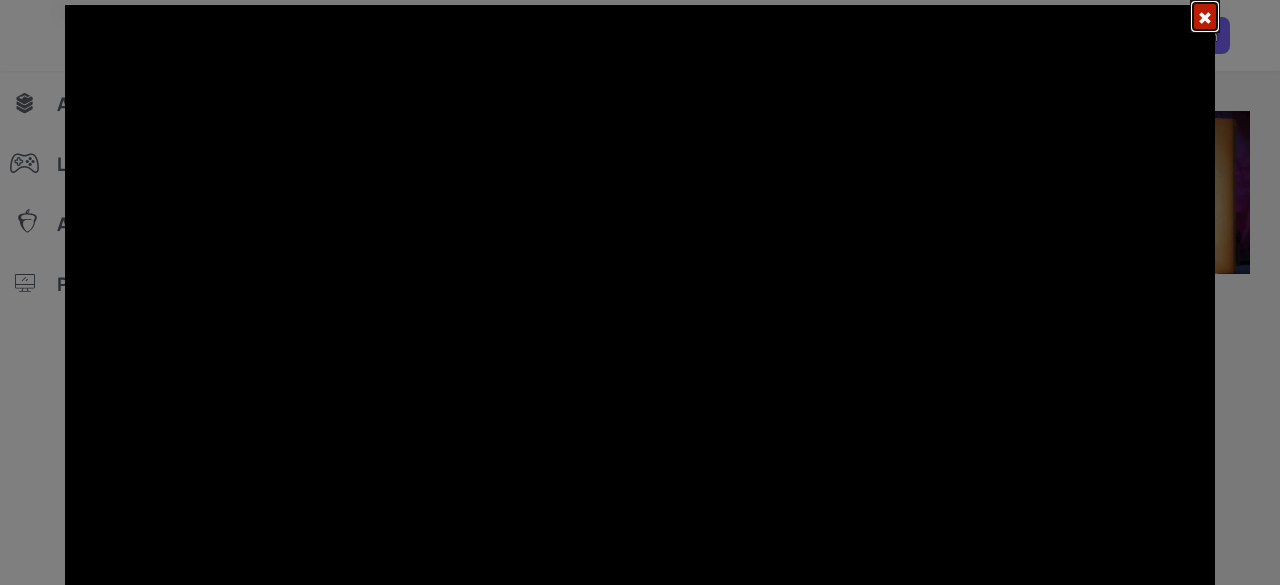 click at bounding box center [1205, 16] 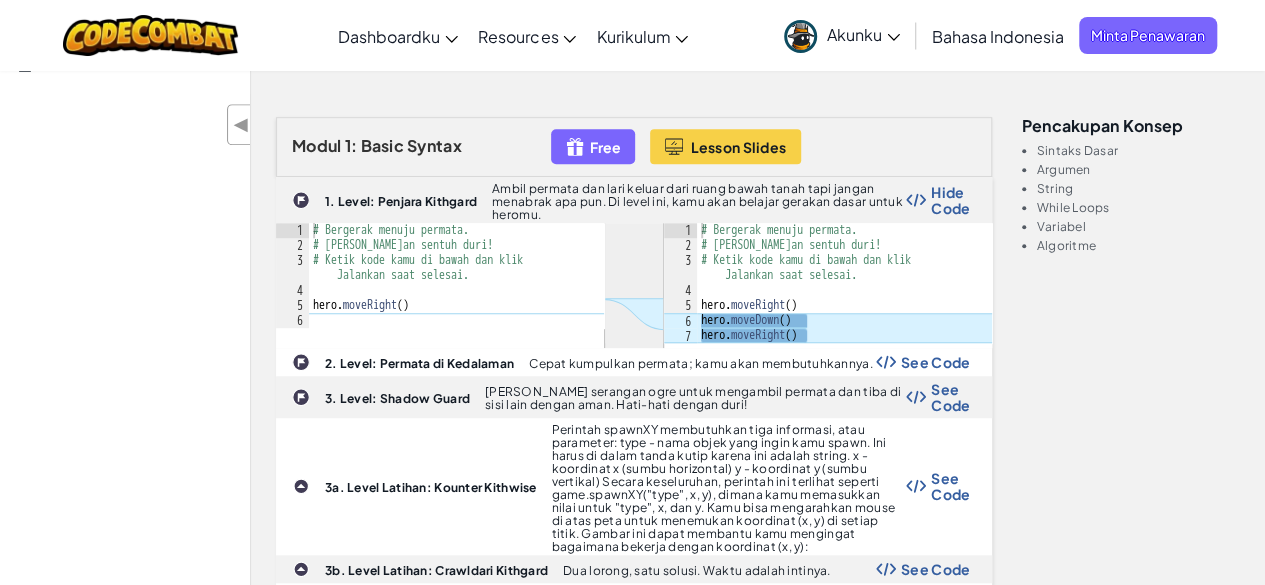 scroll, scrollTop: 594, scrollLeft: 0, axis: vertical 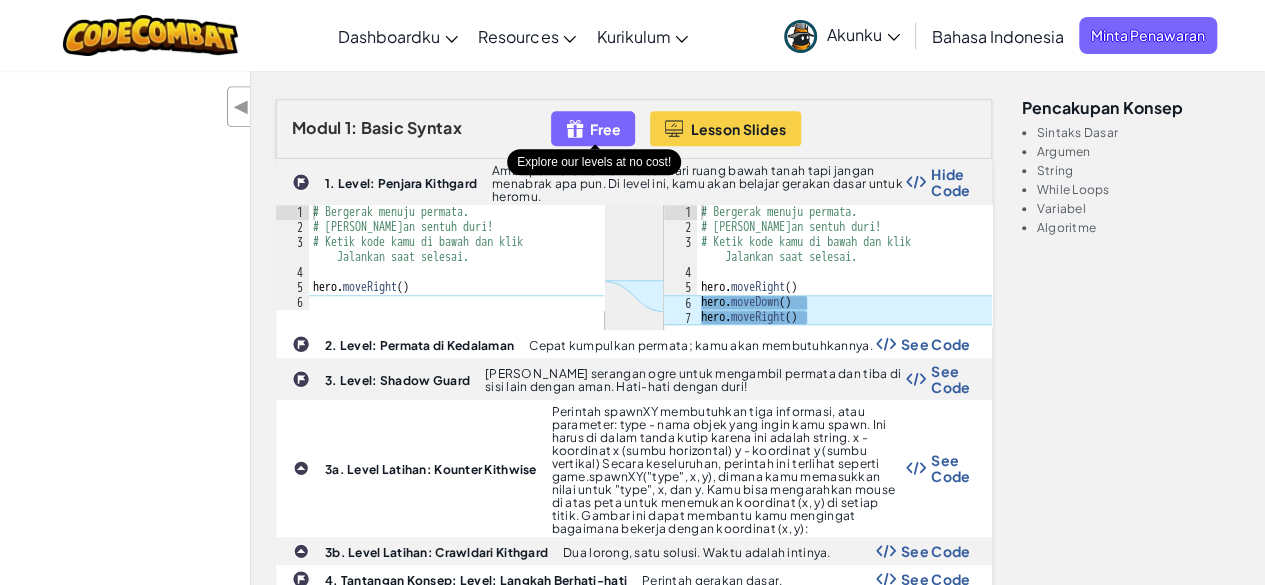 click at bounding box center (575, 128) 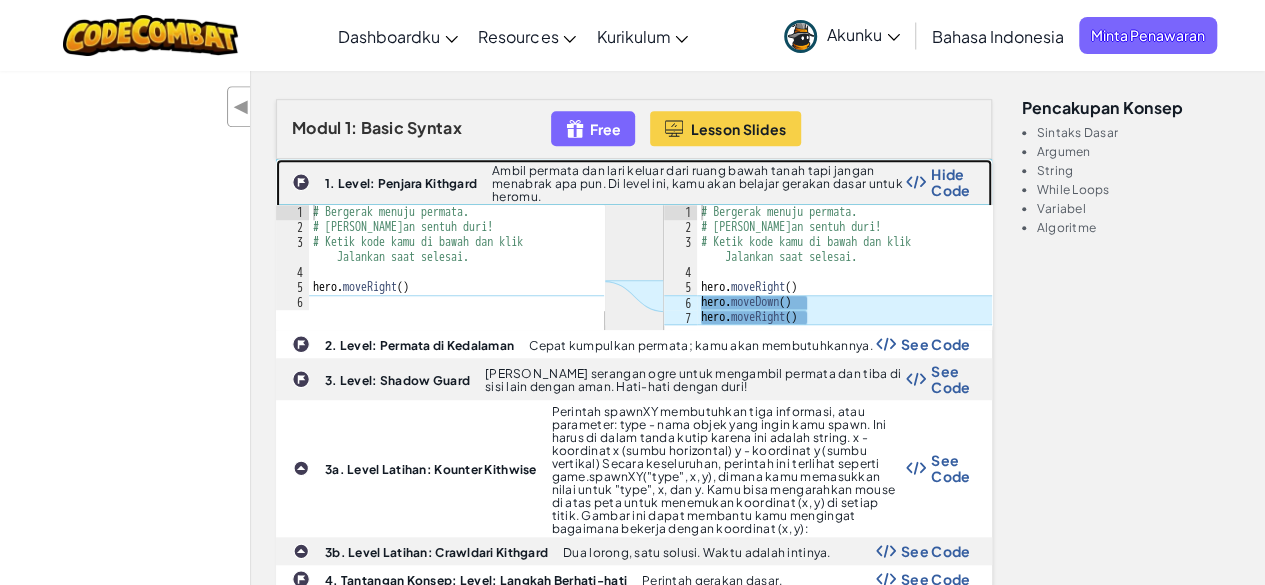 click on "1. Level: Penjara Kithgard
Ambil permata dan lari keluar dari ruang bawah tanah tapi jangan menabrak apa pun. Di level ini, kamu akan belajar gerakan dasar untuk heromu.
Hide Code" at bounding box center (634, 182) 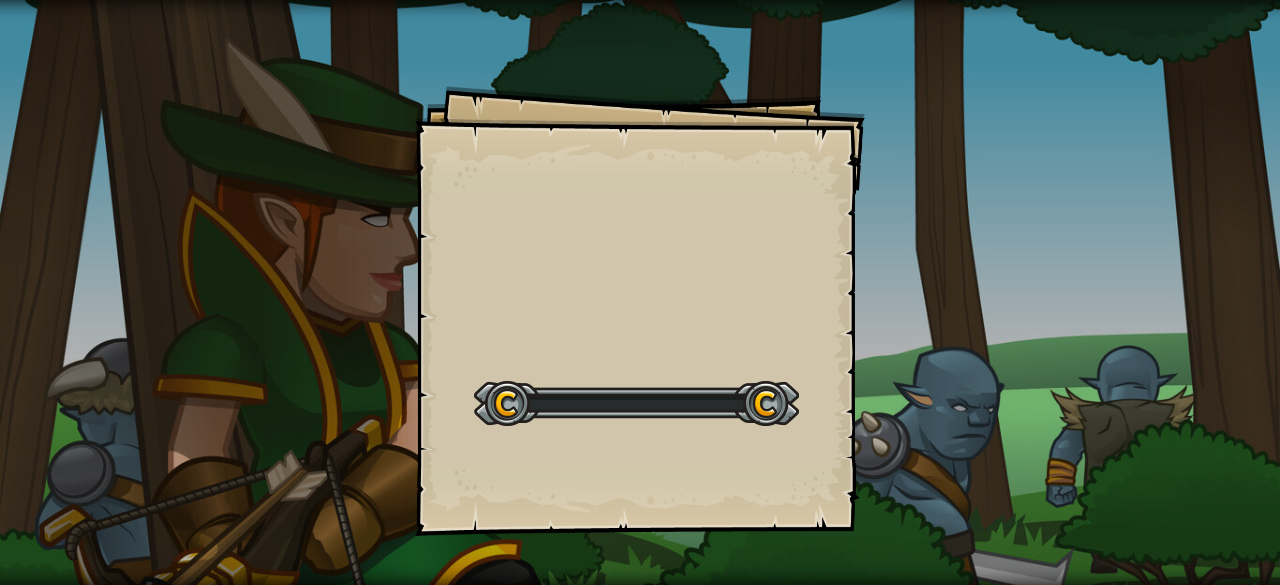 scroll, scrollTop: 0, scrollLeft: 0, axis: both 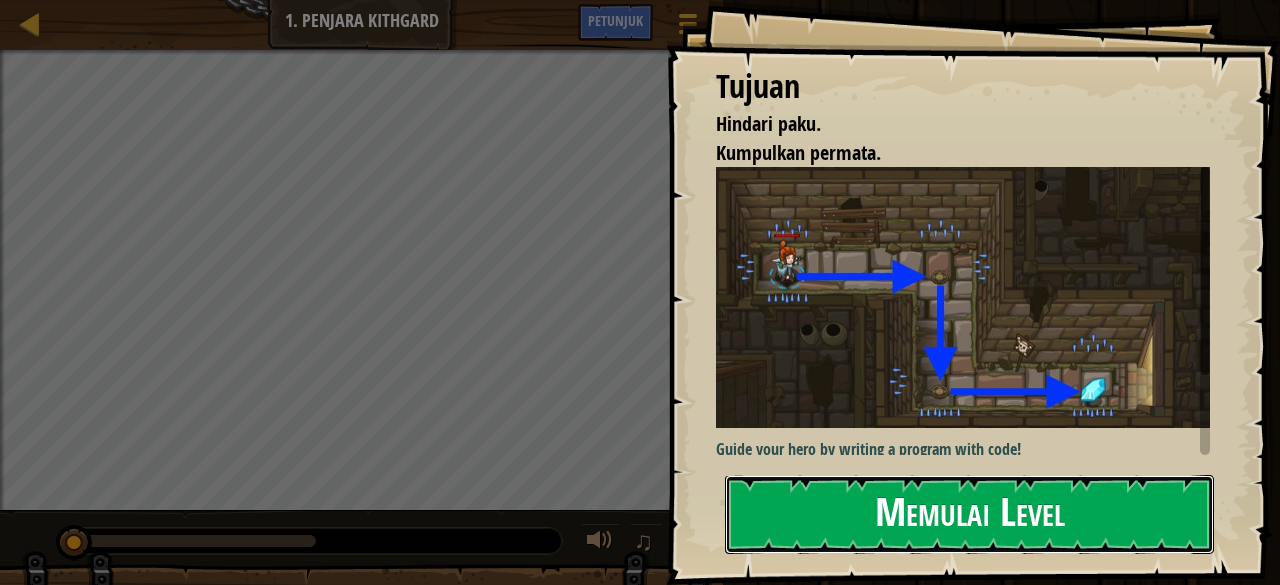 click on "Memulai Level" at bounding box center (969, 514) 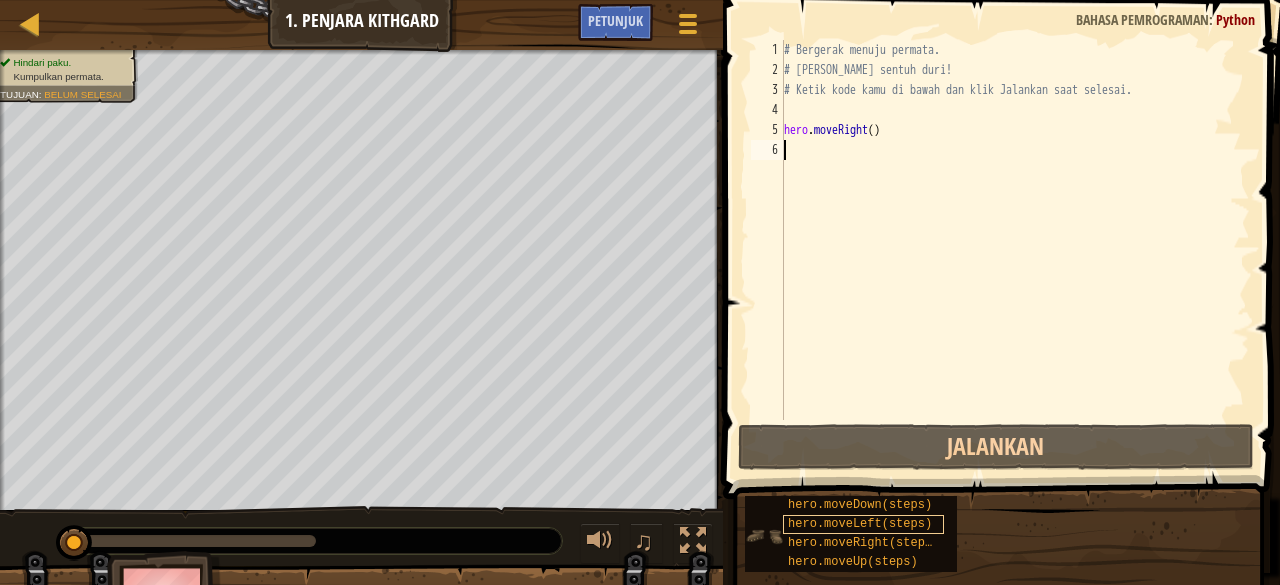 click on "hero.moveLeft(steps)" at bounding box center (860, 524) 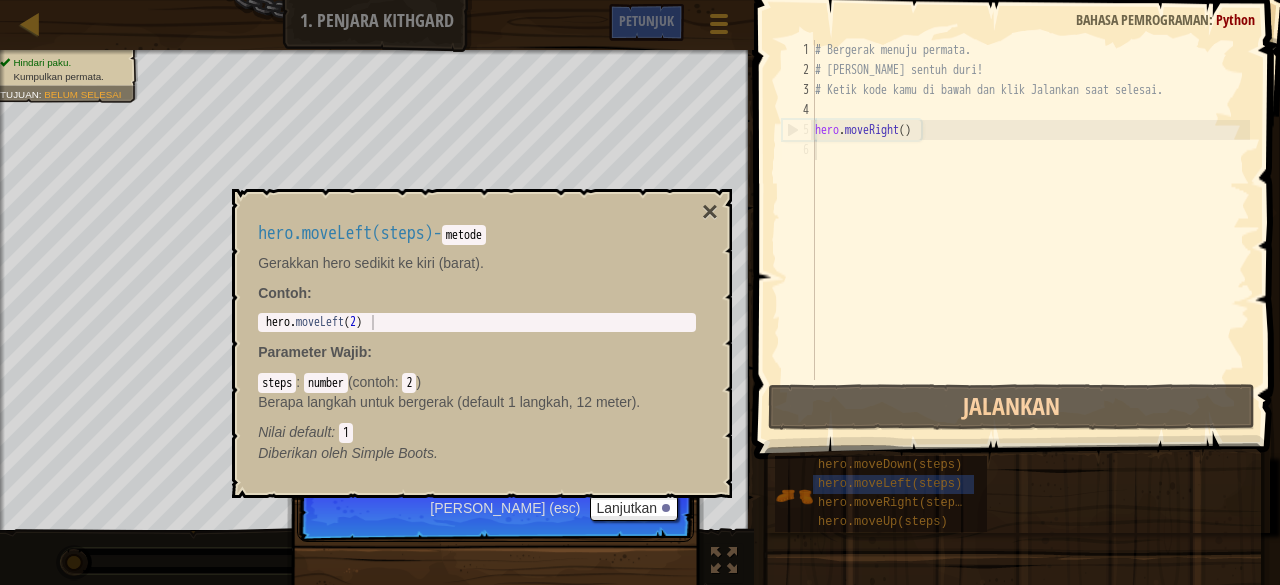 click on "hero.moveLeft(steps)  -  metode Gerakkan hero sedikit ke kiri (barat).
Contoh : 1 hero . moveLeft ( 2 )     הההההההההההההההההההההההההההההההההההההההההההההההההההההההההההההההההההההההההההההההההההההההההההההההההההההההההההההההההההההההההההההההההההההההההההההההההההההההההההההההההההההההההההההההההההההההההההההההההההההההההההההההההההההההההההההההההההההההההההההההההההההההההההההההה XXXXXXXXXXXXXXXXXXXXXXXXXXXXXXXXXXXXXXXXXXXXXXXXXXXXXXXXXXXXXXXXXXXXXXXXXXXXXXXXXXXXXXXXXXXXXXXXXXXXXXXXXXXXXXXXXXXXXXXXXXXXXXXXXXXXXXXXXXXXXXXXXXXXXXXXXXXXXXXXXXXXXXXXXXXXXXXXXXXXXXXXXXXXXXXXXXXXXXXXXXXXXXXXXXXXXXXXXXXXXXXXXXXXXXXXXXXXXXXXXXXXXXXXXXXXXXXX Parameter Wajib : steps : number  ( contoh : 2 ) Berapa langkah untuk bergerak (default 1 langkah, 12 meter).
Nilai default : 1" at bounding box center [477, 343] 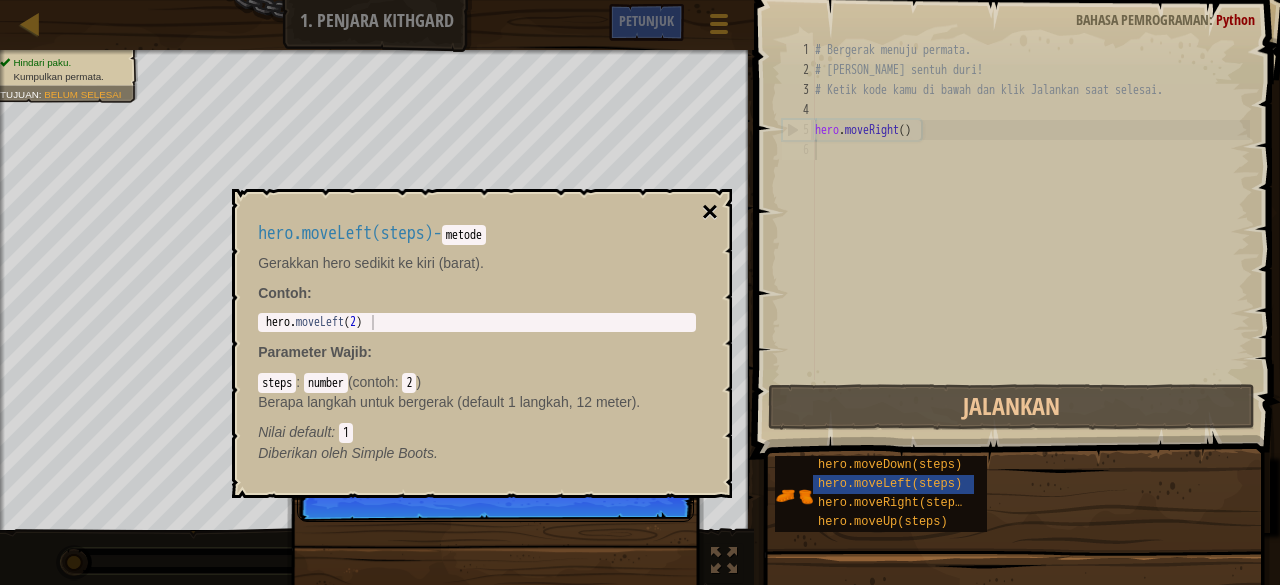 scroll, scrollTop: 9, scrollLeft: 0, axis: vertical 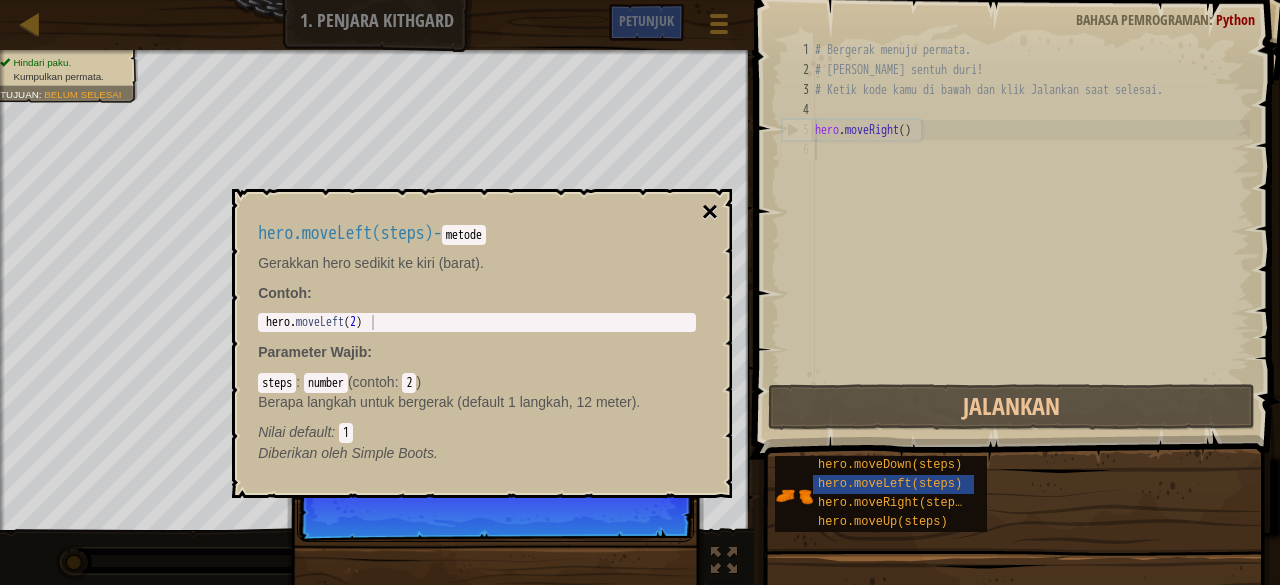click on "×" at bounding box center (710, 212) 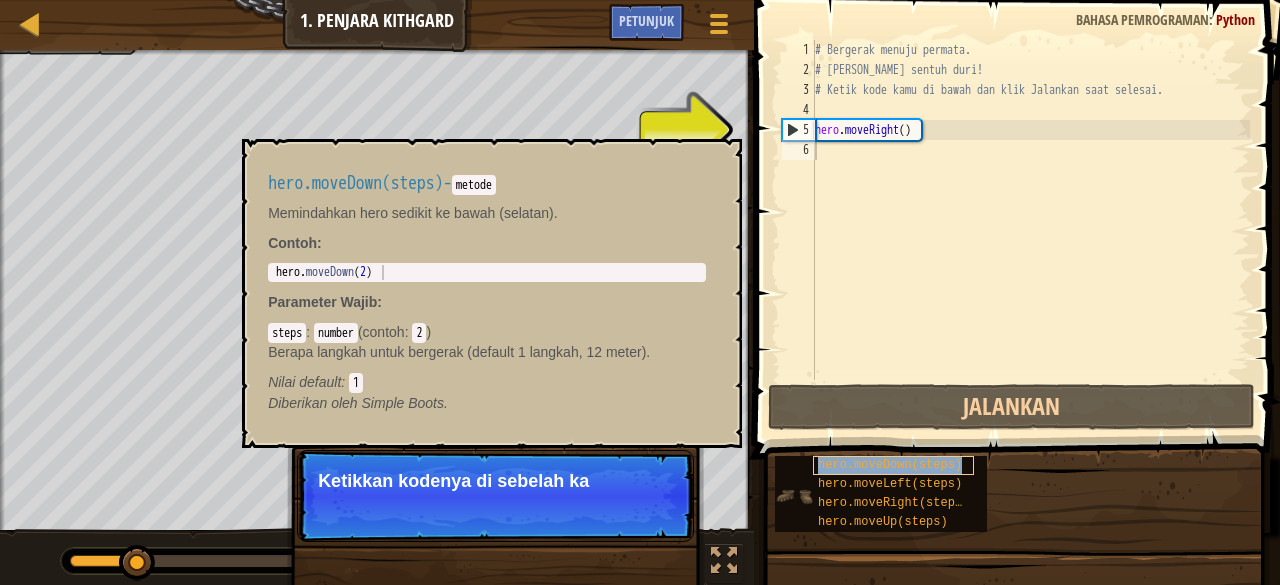 click on "hero.moveDown(steps)" at bounding box center [890, 465] 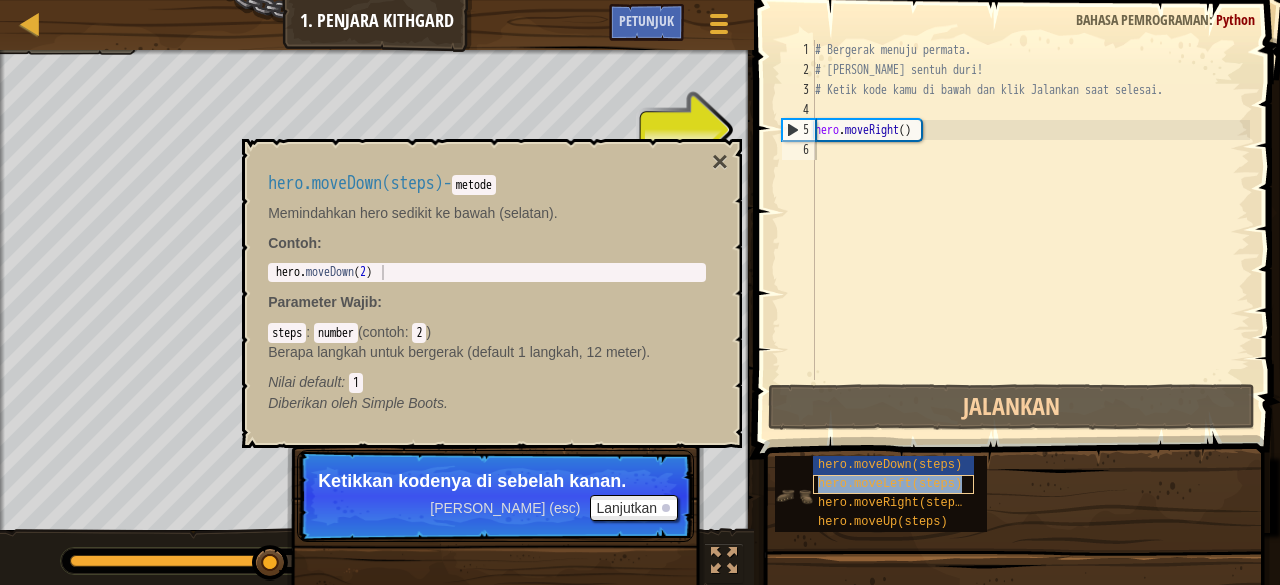 click on "hero.moveLeft(steps)" at bounding box center [890, 484] 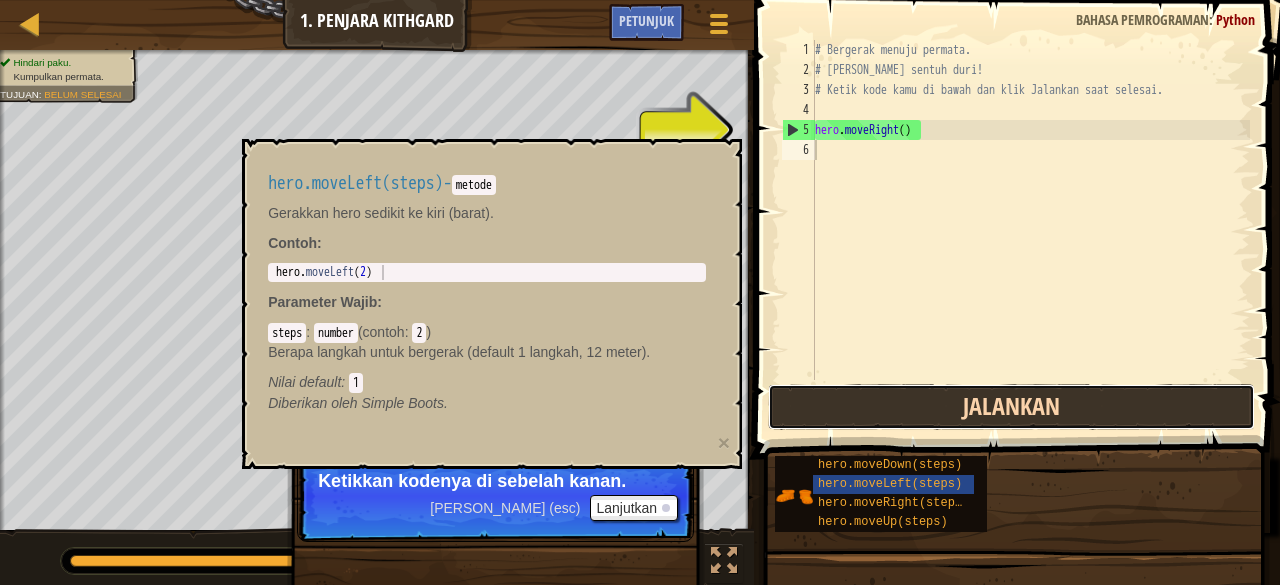 click on "Jalankan" at bounding box center (1011, 407) 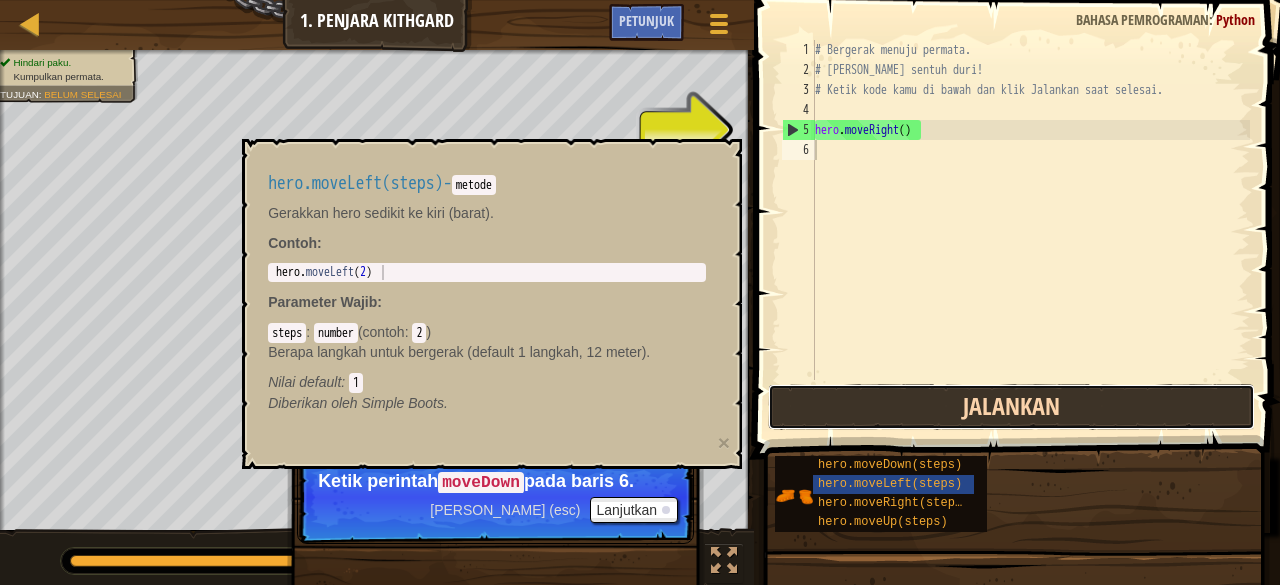 click on "Jalankan" at bounding box center (1011, 407) 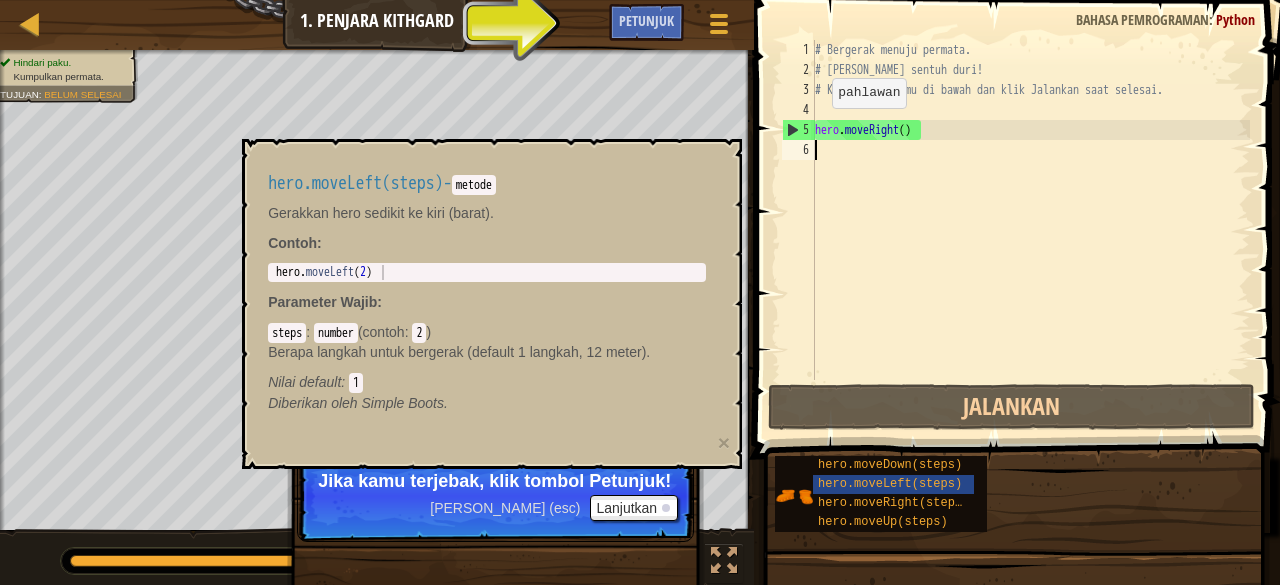 click on "1 2 3 4 5 6" at bounding box center (798, 500040) 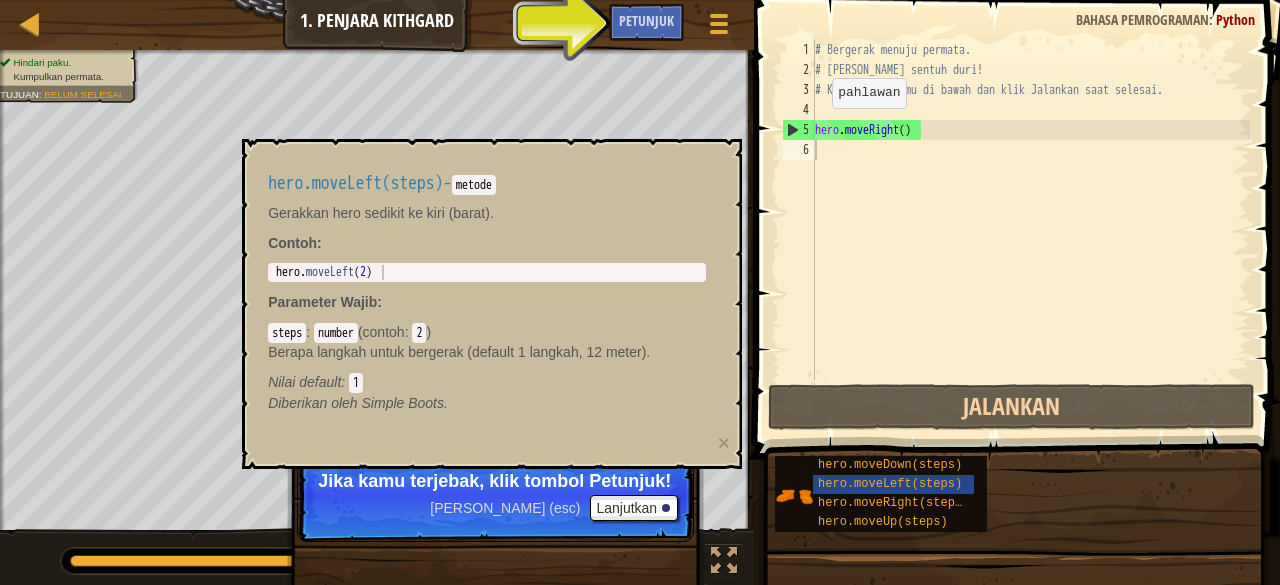 click on "hero.moveLeft(steps)  -  metode Gerakkan hero sedikit ke kiri (barat).
Contoh : 1 hero . moveLeft ( 2 )     הההההההההההההההההההההההההההההההההההההההההההההההההההההההההההההההההההההההההההההההההההההההההההההההההההההההההההההההההההההההההההההההההההההההההההההההההההההההההההההההההההההההההההההההההההההההההההההההההההההההההההההההההההההההההההההההההההההההההההההההההההההההההההההההה XXXXXXXXXXXXXXXXXXXXXXXXXXXXXXXXXXXXXXXXXXXXXXXXXXXXXXXXXXXXXXXXXXXXXXXXXXXXXXXXXXXXXXXXXXXXXXXXXXXXXXXXXXXXXXXXXXXXXXXXXXXXXXXXXXXXXXXXXXXXXXXXXXXXXXXXXXXXXXXXXXXXXXXXXXXXXXXXXXXXXXXXXXXXXXXXXXXXXXXXXXXXXXXXXXXXXXXXXXXXXXXXXXXXXXXXXXXXXXXXXXXXXXXXXXXXXXXX Parameter Wajib : steps : number  ( contoh : 2 ) Berapa langkah untuk bergerak (default 1 langkah, 12 meter).
Nilai default : 1" at bounding box center [487, 293] 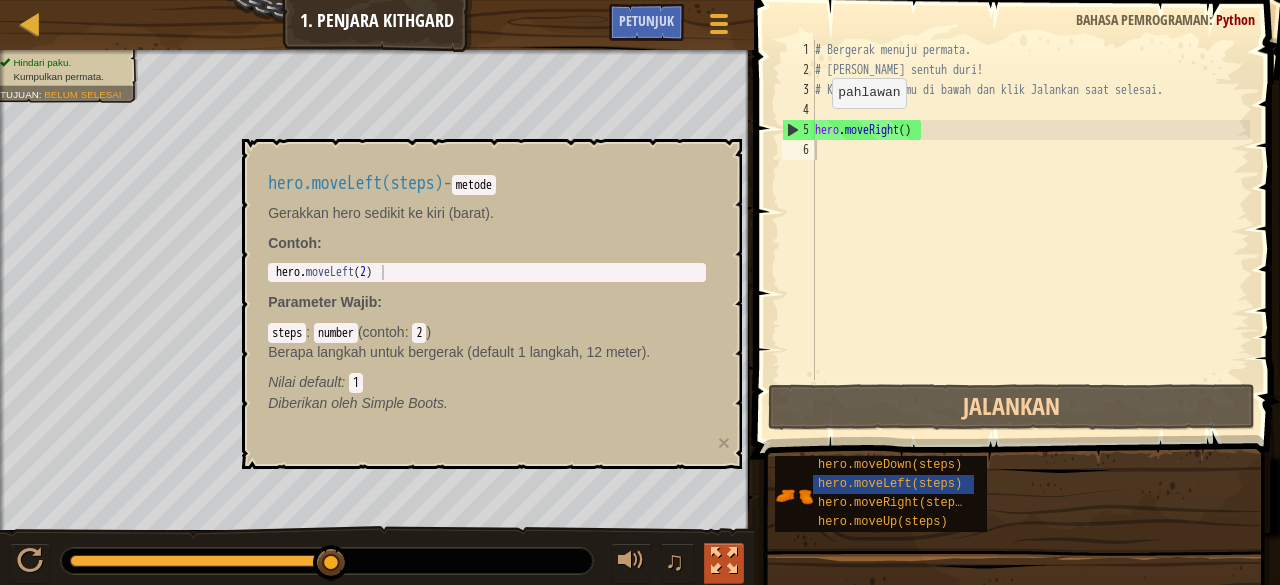 click at bounding box center (724, 561) 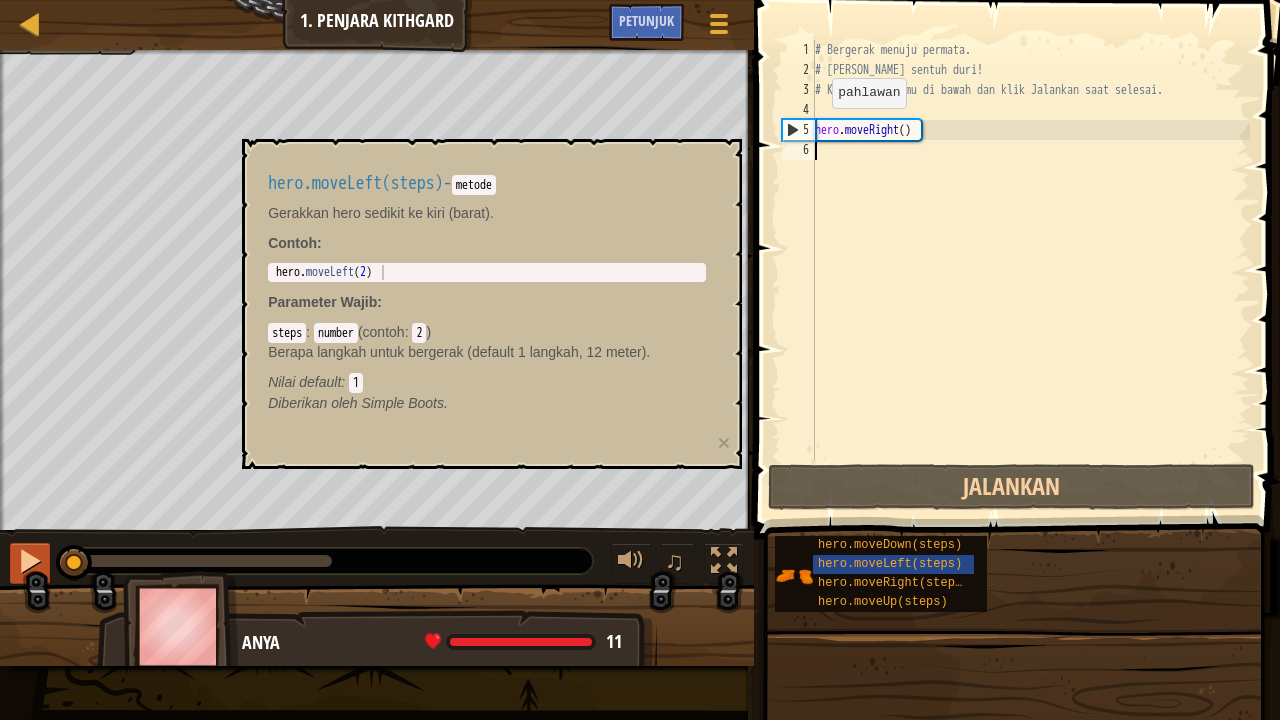 drag, startPoint x: 321, startPoint y: 562, endPoint x: 48, endPoint y: 564, distance: 273.00732 